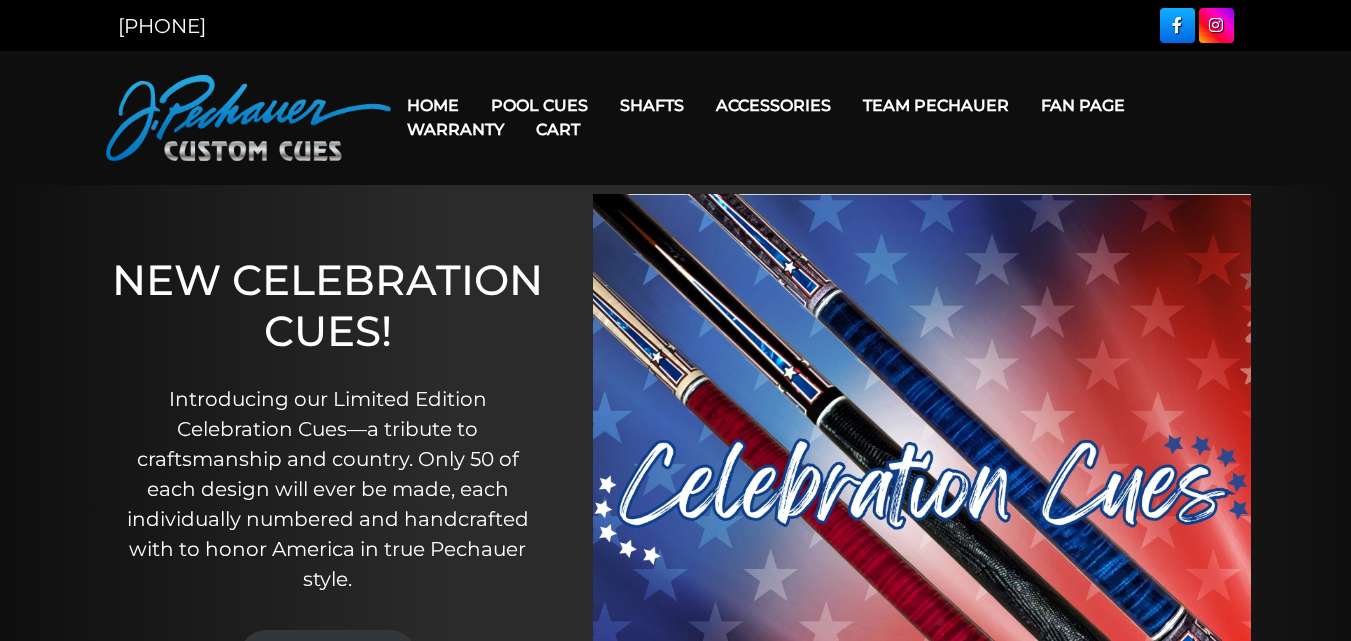 scroll, scrollTop: 0, scrollLeft: 0, axis: both 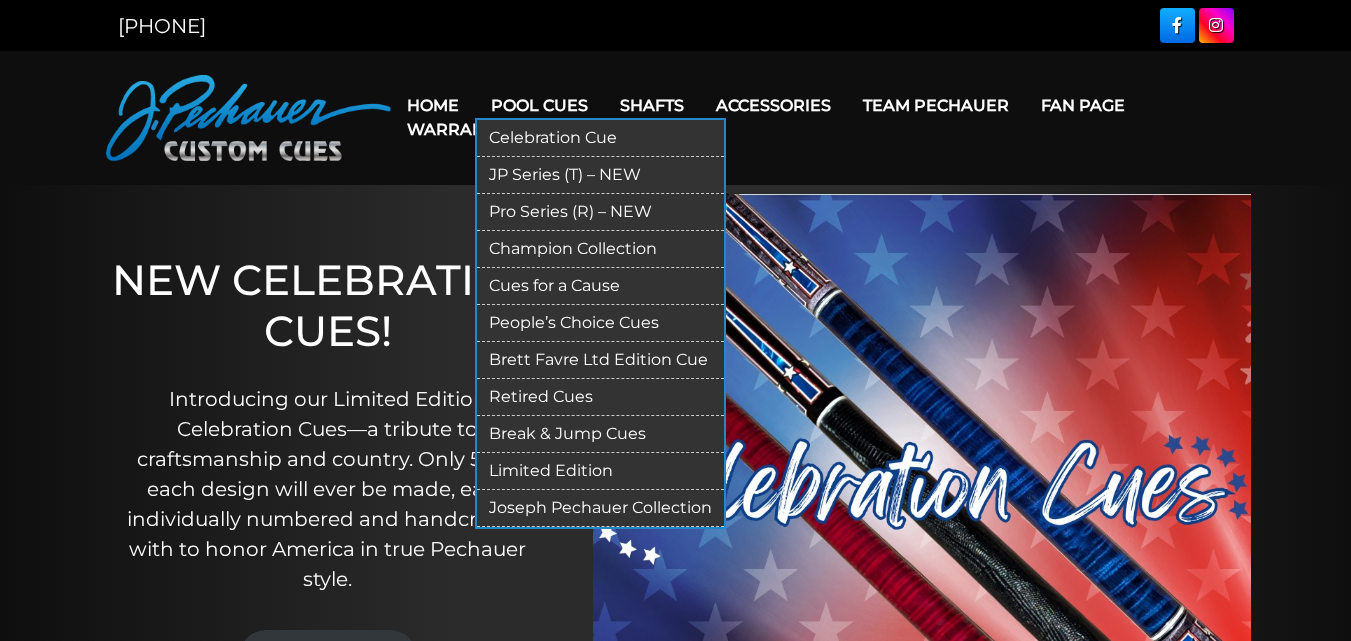 click on "Celebration Cue" at bounding box center (600, 138) 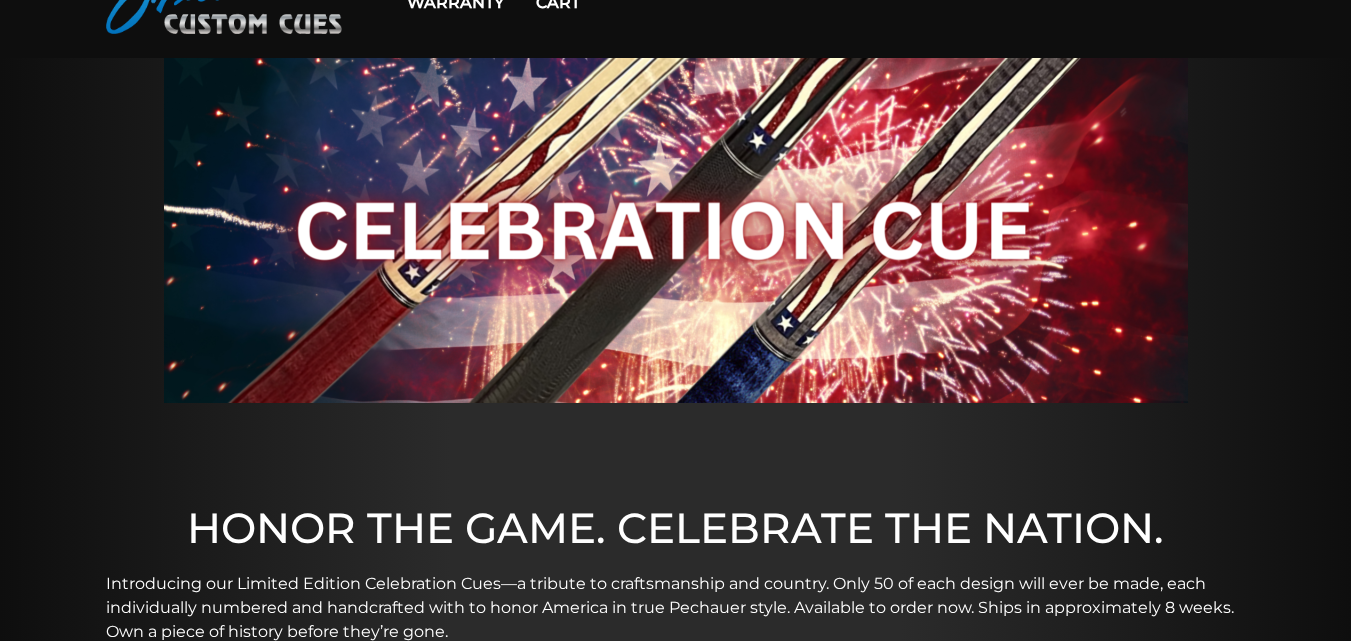 scroll, scrollTop: 0, scrollLeft: 0, axis: both 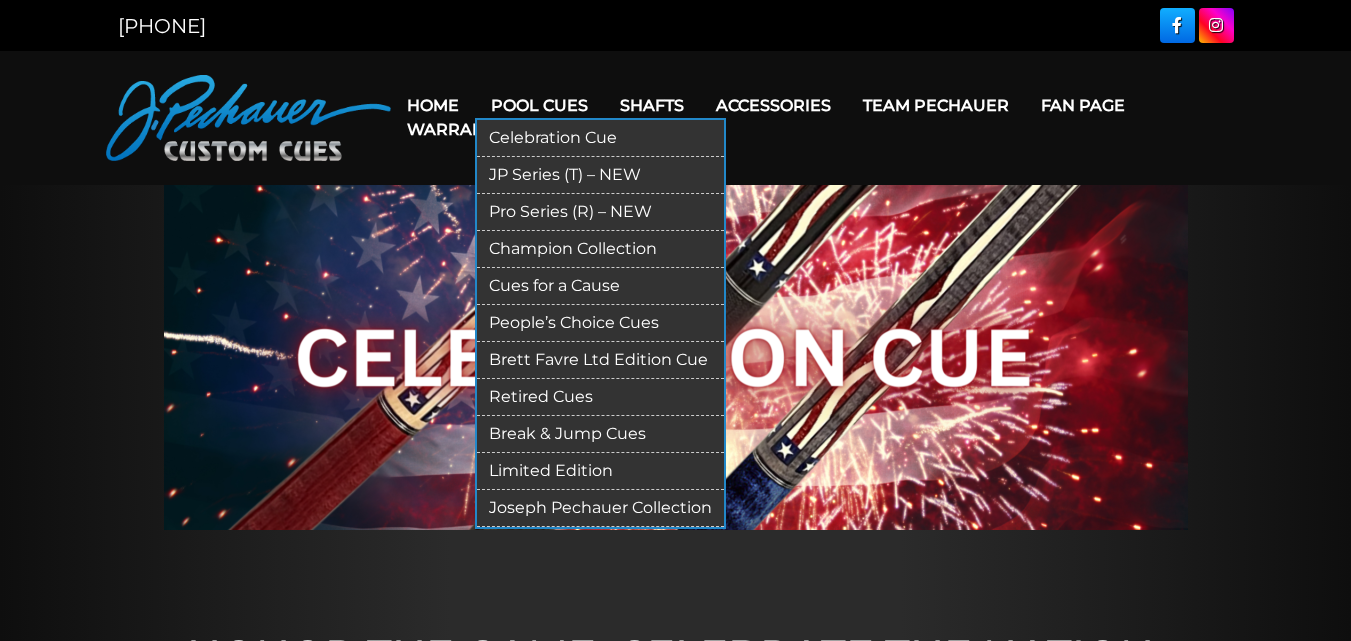 click on "JP Series (T) – NEW" at bounding box center [600, 175] 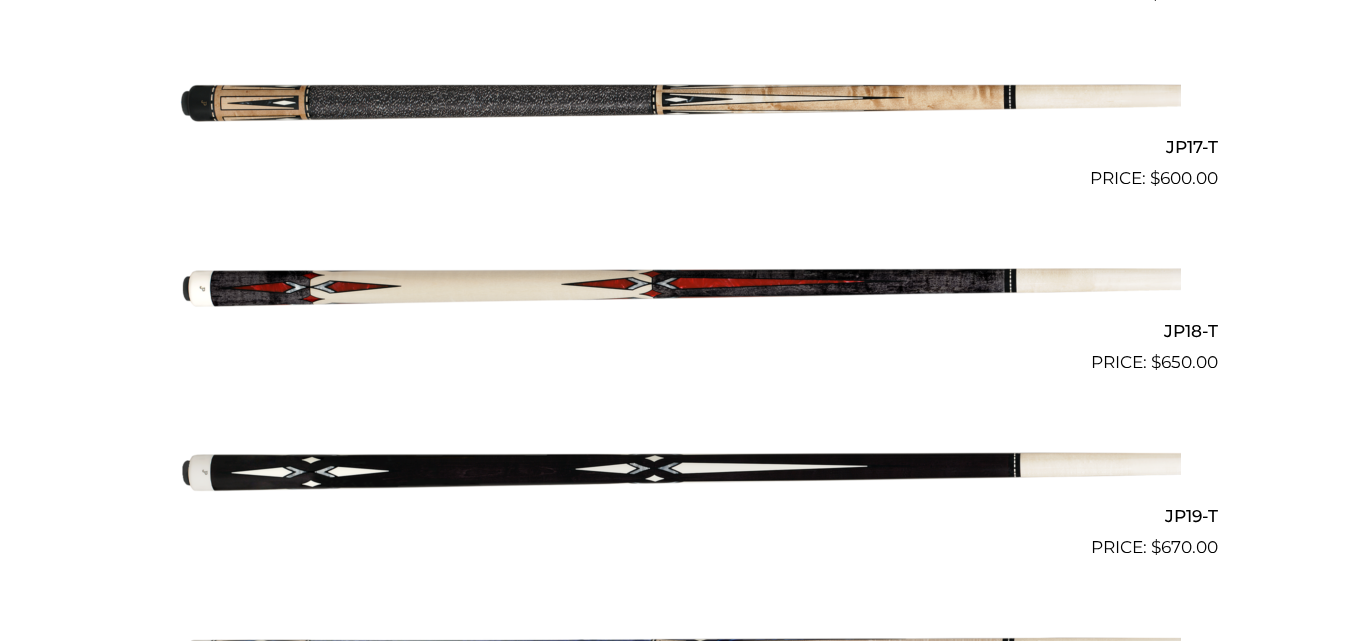 scroll, scrollTop: 3572, scrollLeft: 0, axis: vertical 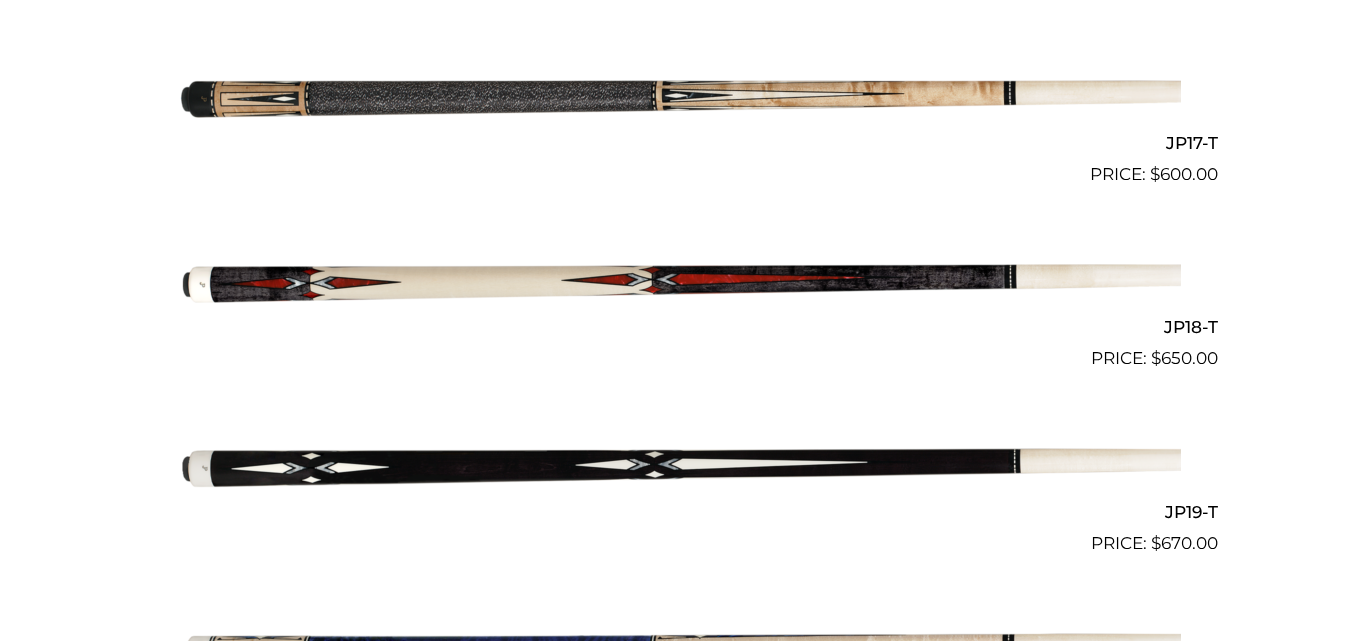 click at bounding box center (676, 280) 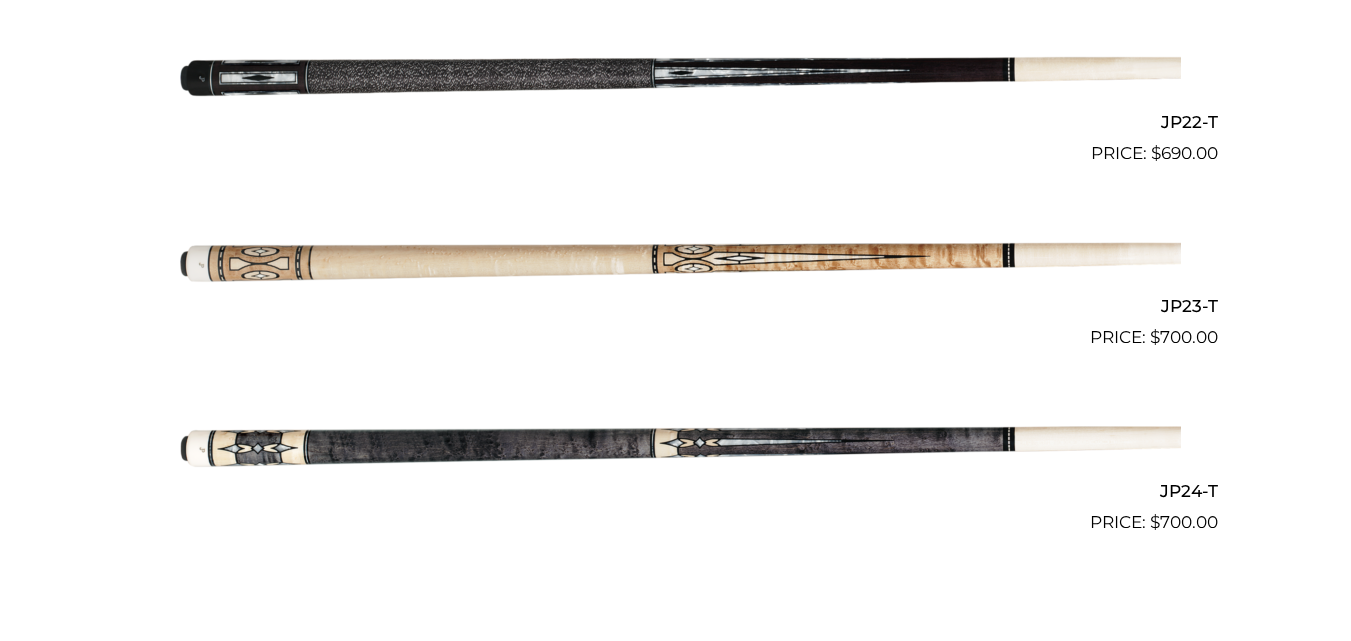 scroll, scrollTop: 4520, scrollLeft: 0, axis: vertical 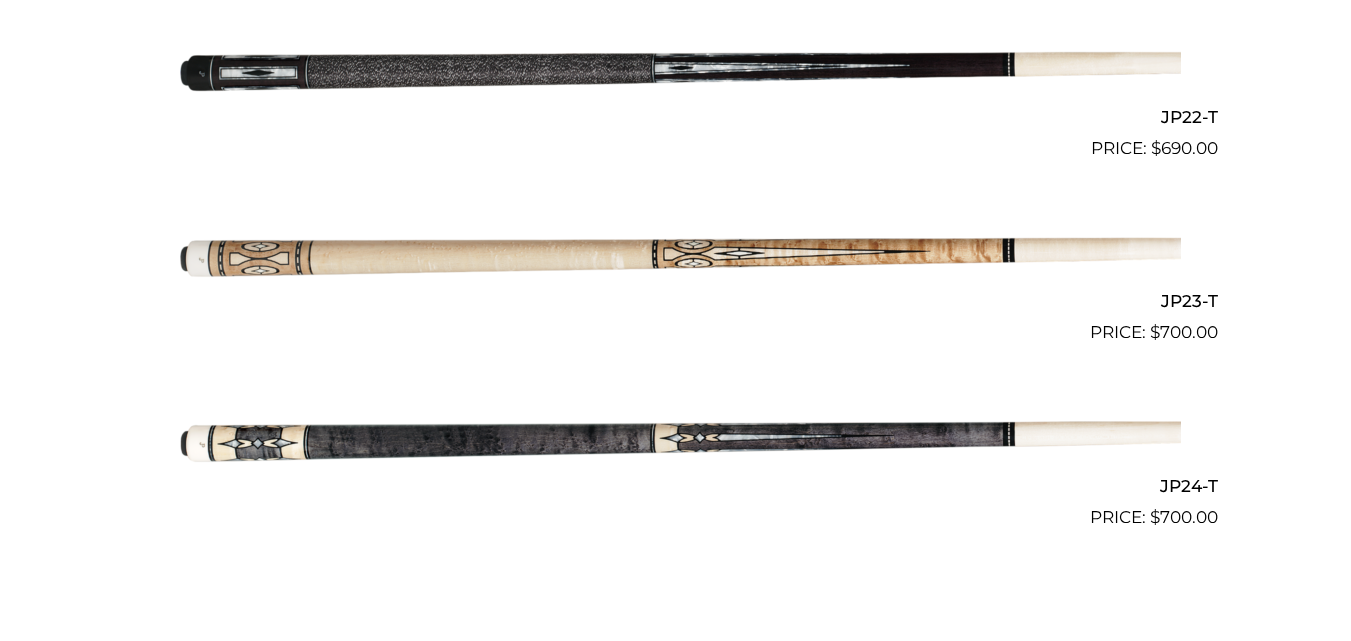 click at bounding box center [676, 254] 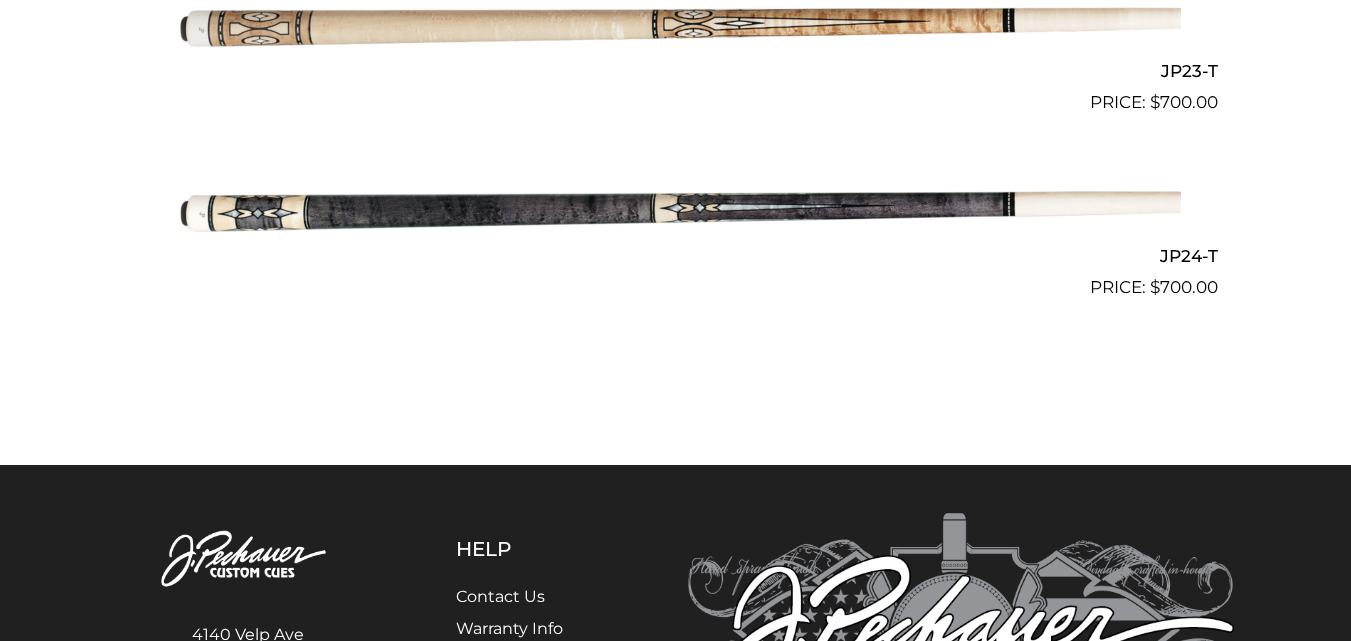 scroll, scrollTop: 4699, scrollLeft: 0, axis: vertical 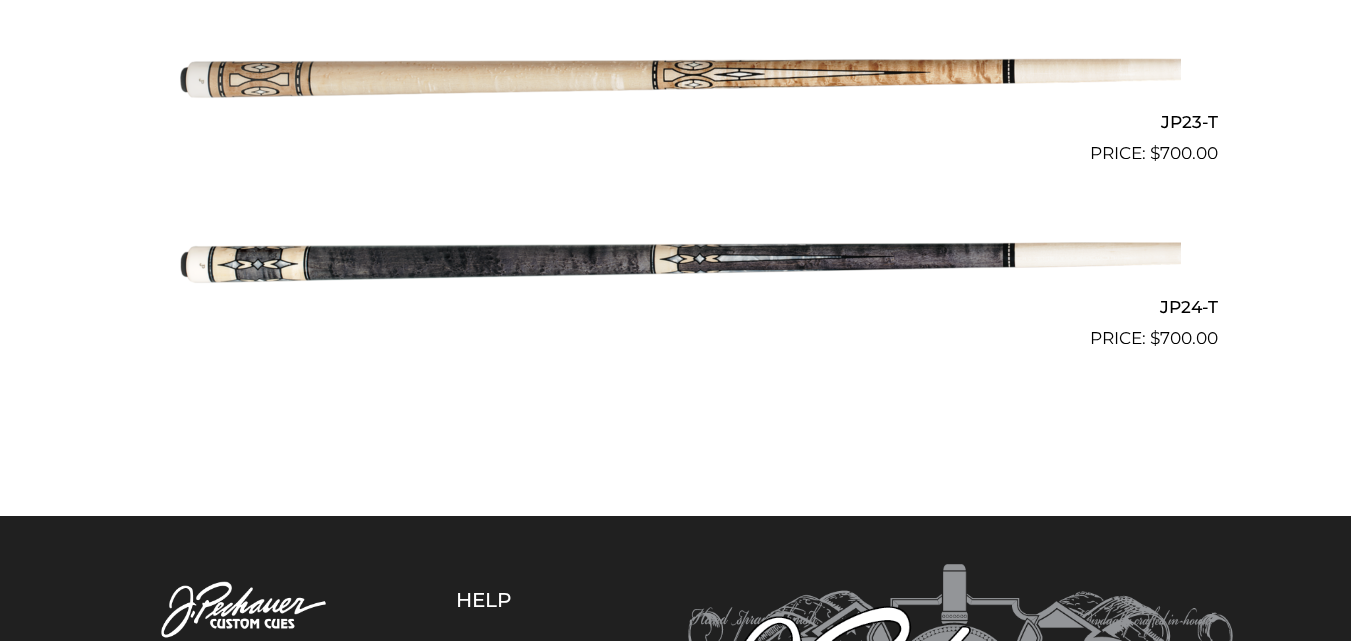 click at bounding box center [676, 259] 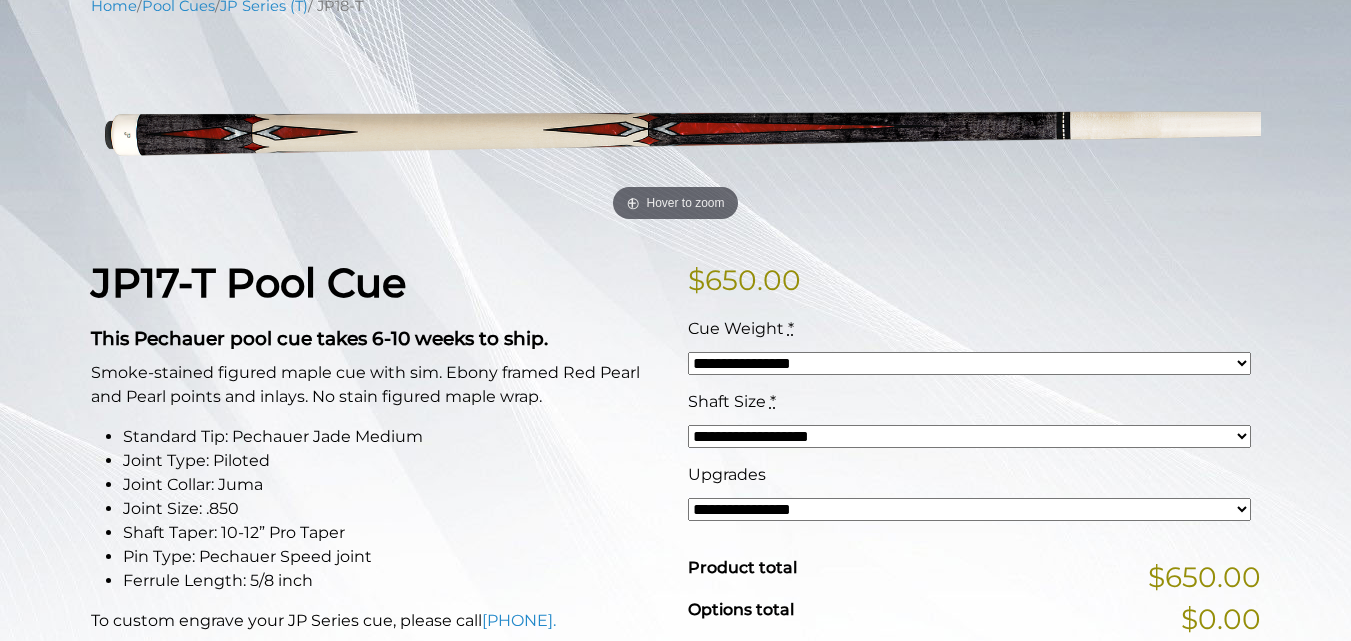 scroll, scrollTop: 250, scrollLeft: 0, axis: vertical 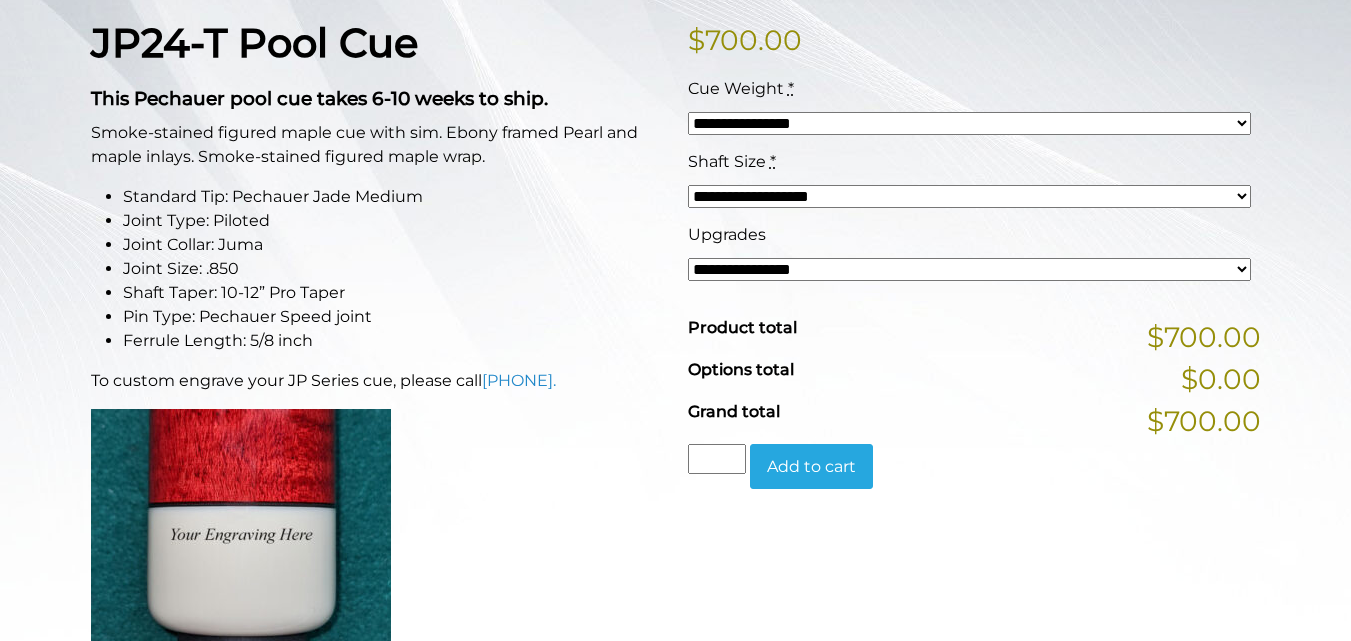click on "**********" at bounding box center (969, 123) 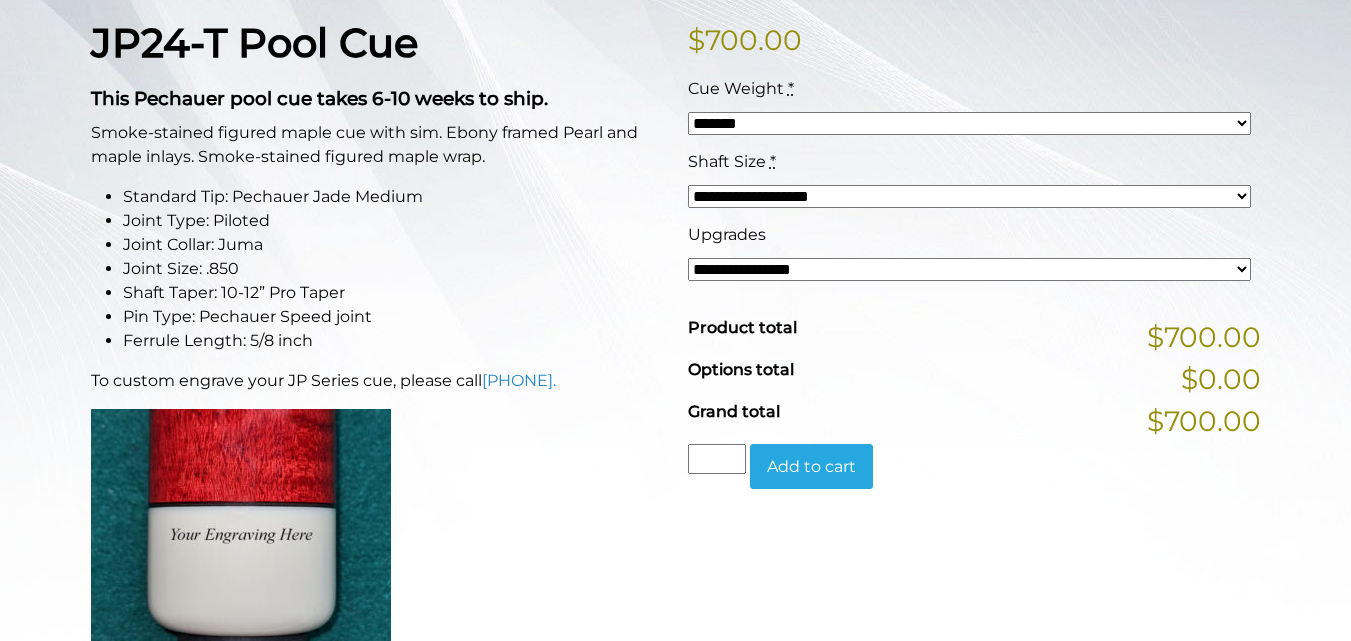 click on "**********" at bounding box center (969, 123) 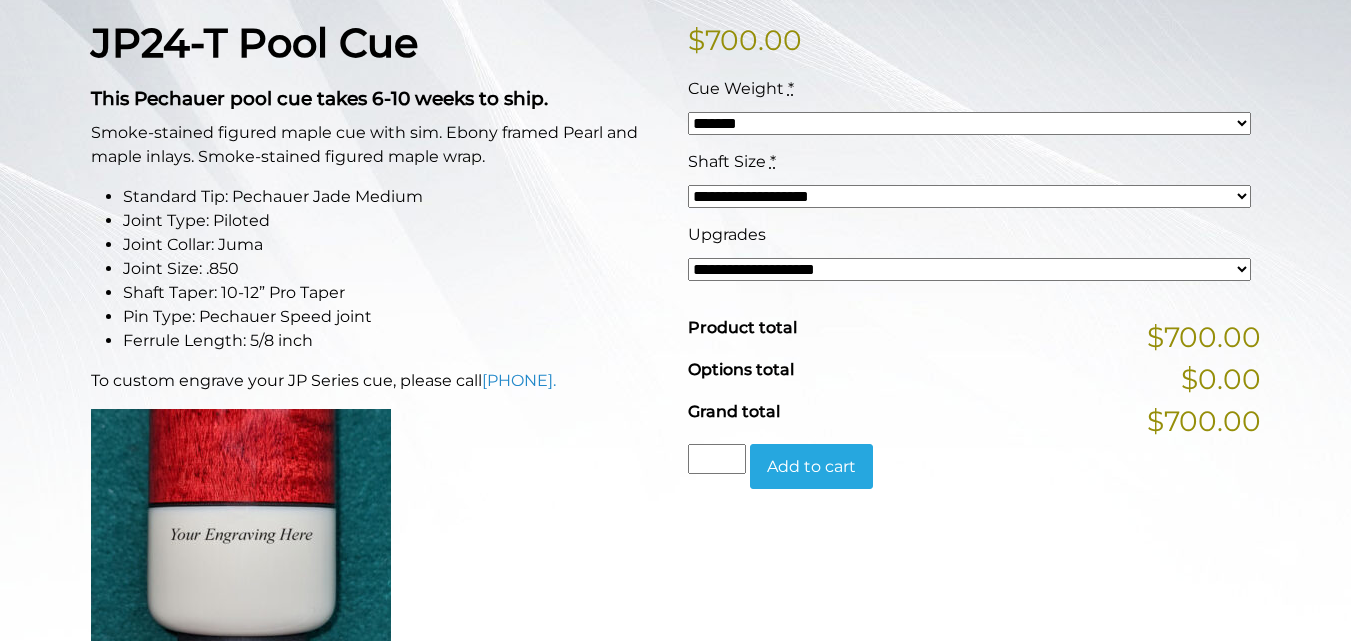 click on "**********" at bounding box center [969, 269] 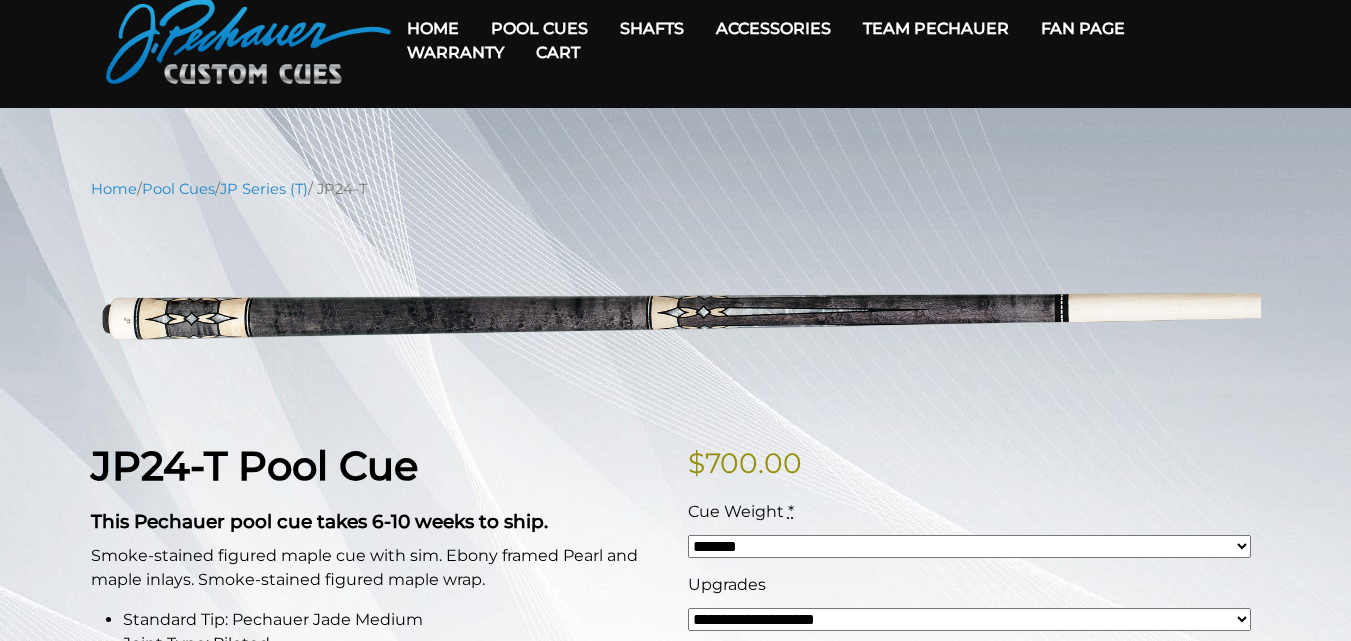 scroll, scrollTop: 67, scrollLeft: 0, axis: vertical 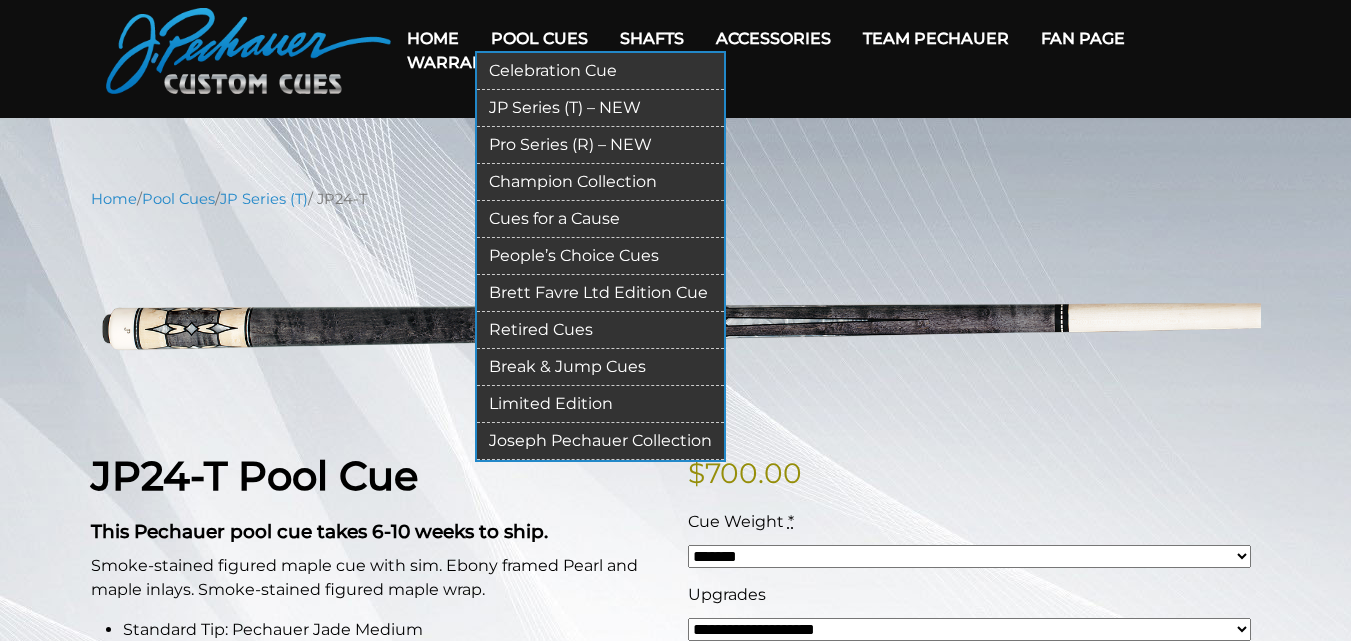 click on "Pro Series (R) – NEW" at bounding box center (600, 145) 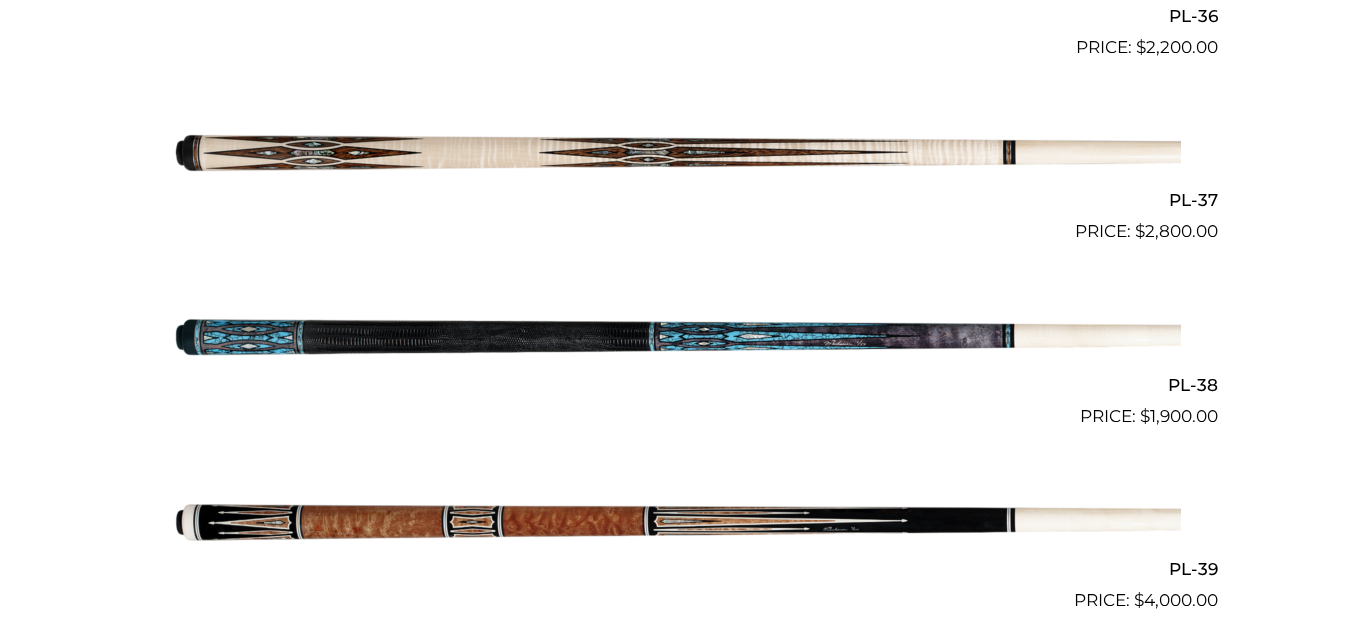scroll, scrollTop: 5544, scrollLeft: 0, axis: vertical 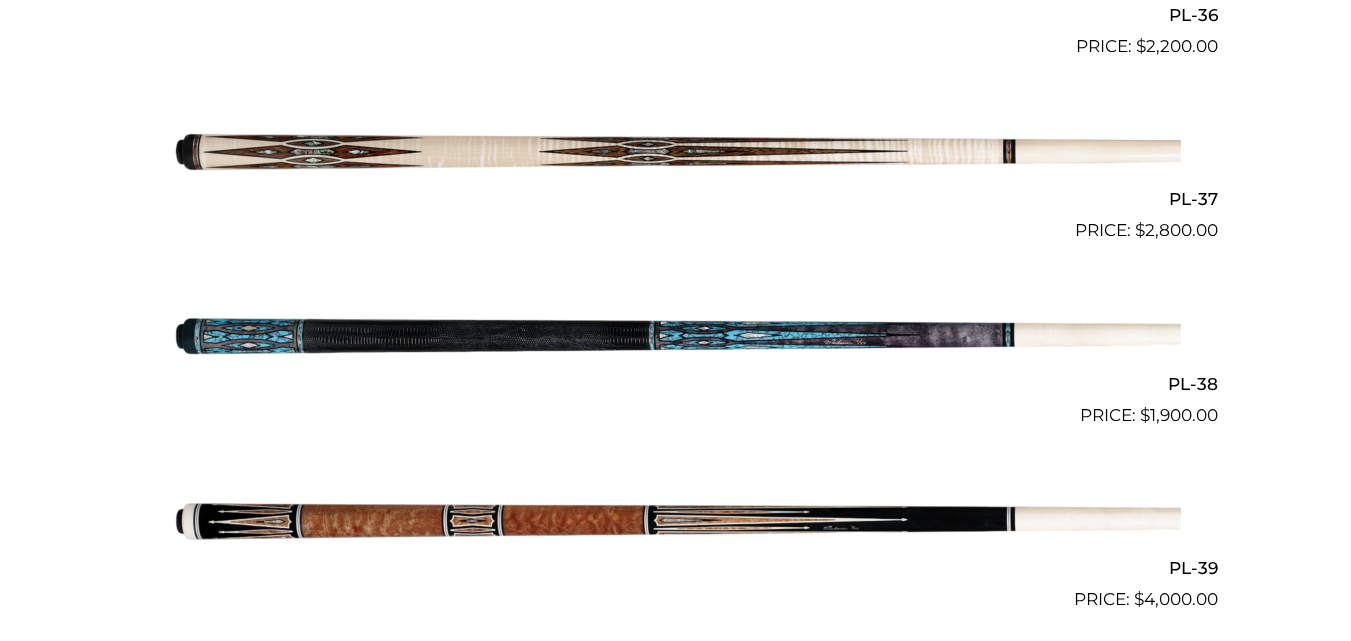 click at bounding box center [676, 336] 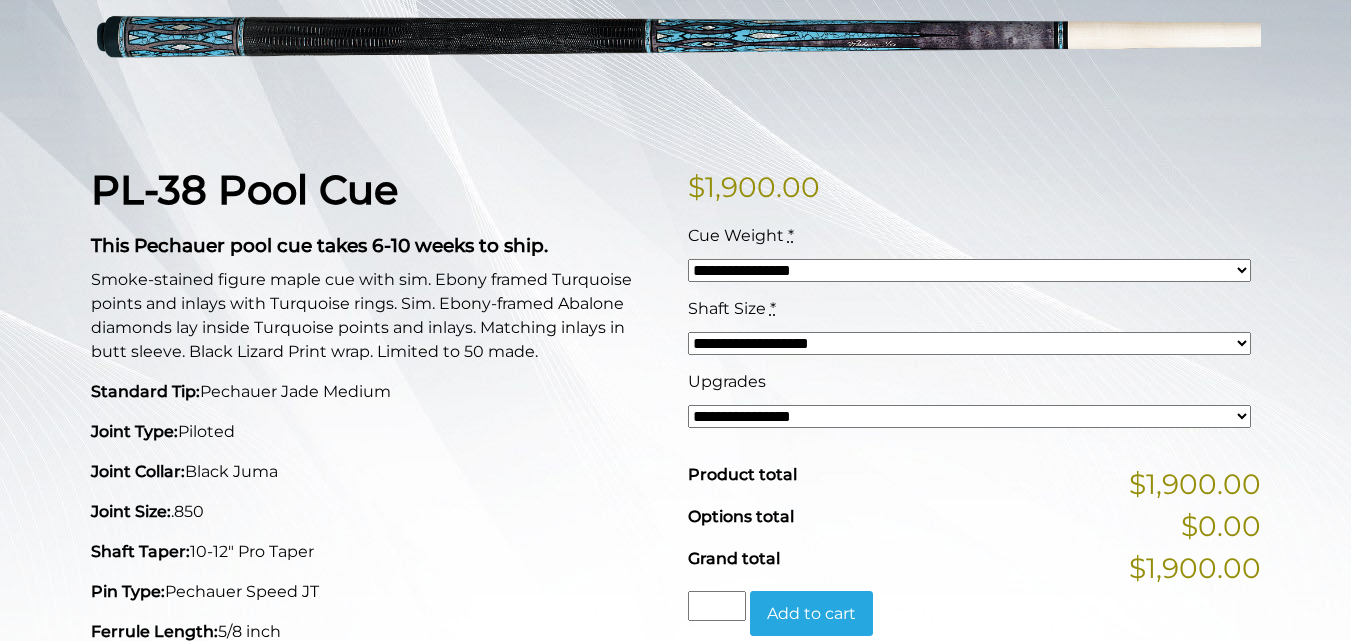 scroll, scrollTop: 355, scrollLeft: 0, axis: vertical 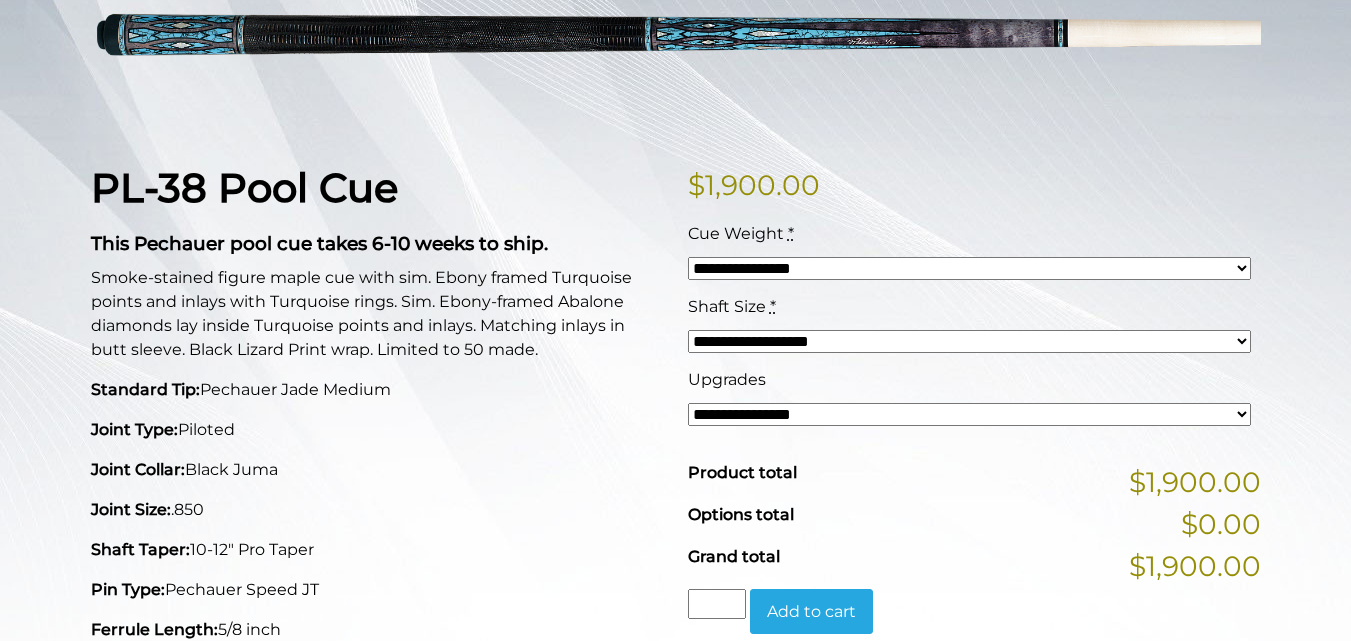 click on "**********" at bounding box center (969, 268) 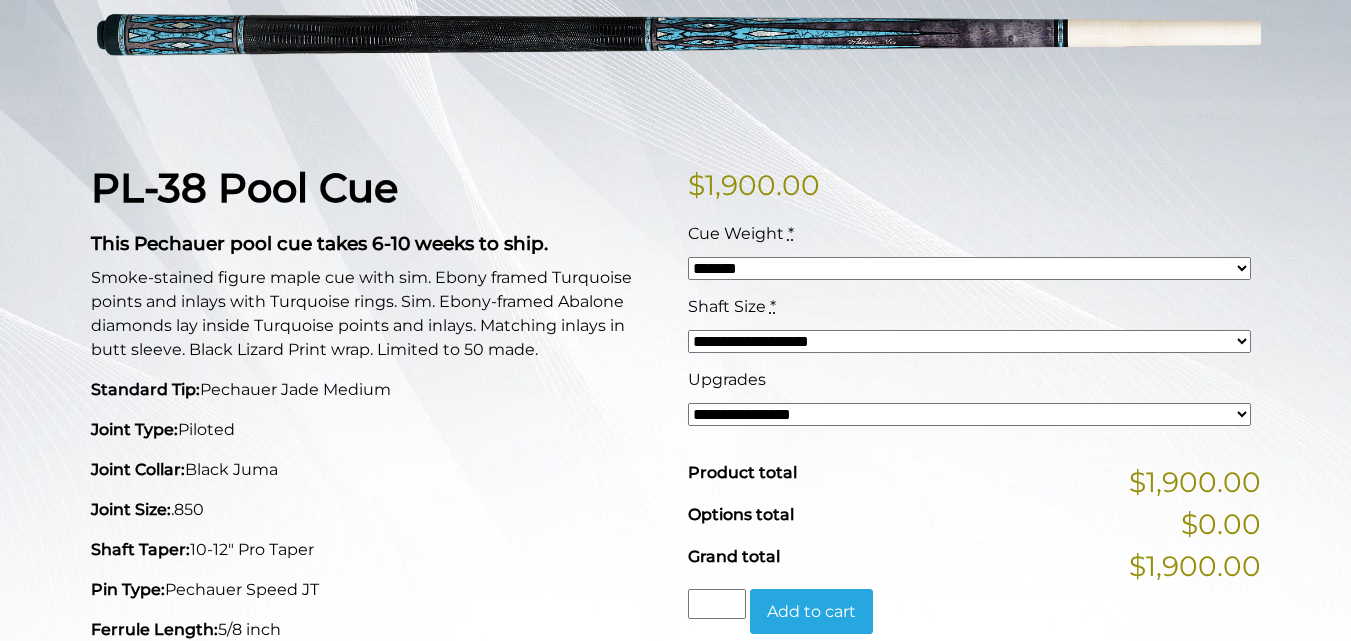 click on "**********" at bounding box center [969, 268] 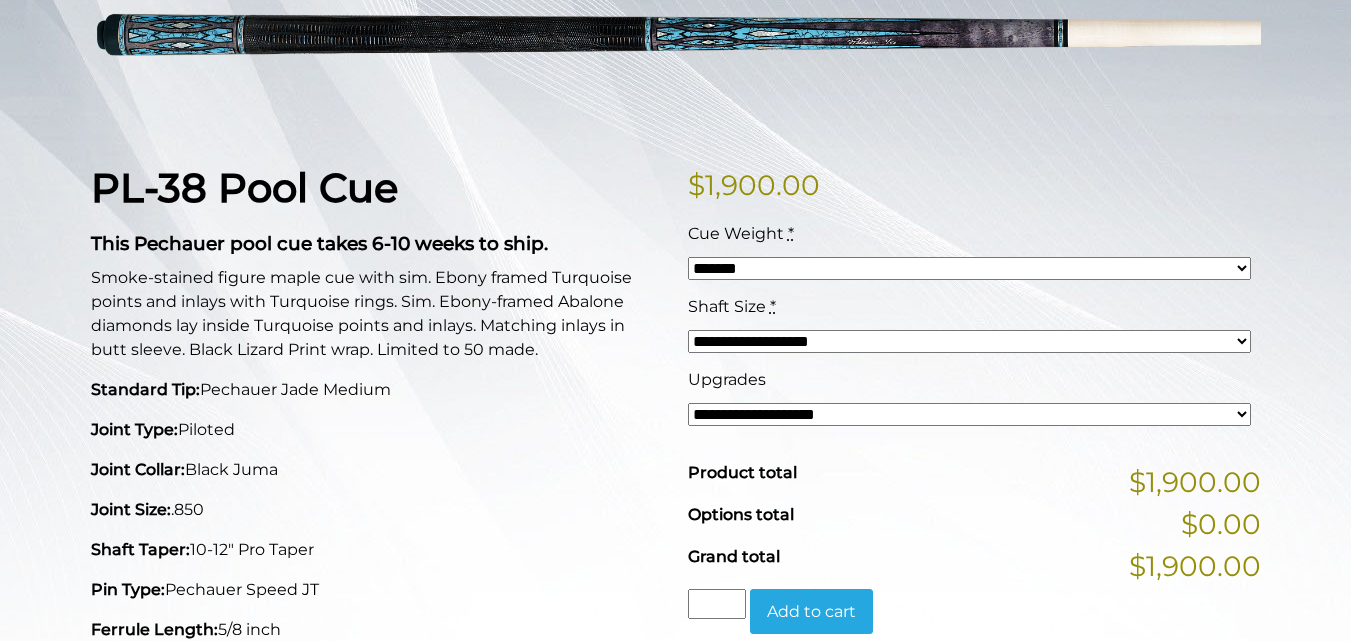 click on "**********" at bounding box center [969, 414] 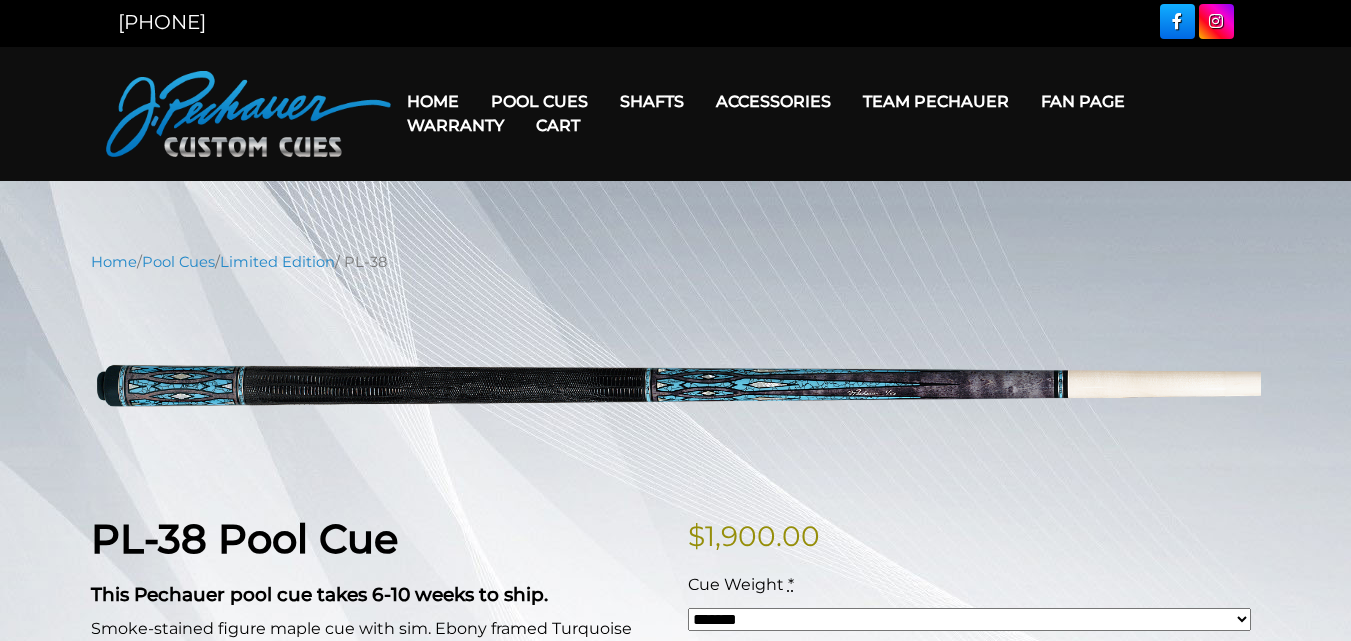 scroll, scrollTop: 0, scrollLeft: 0, axis: both 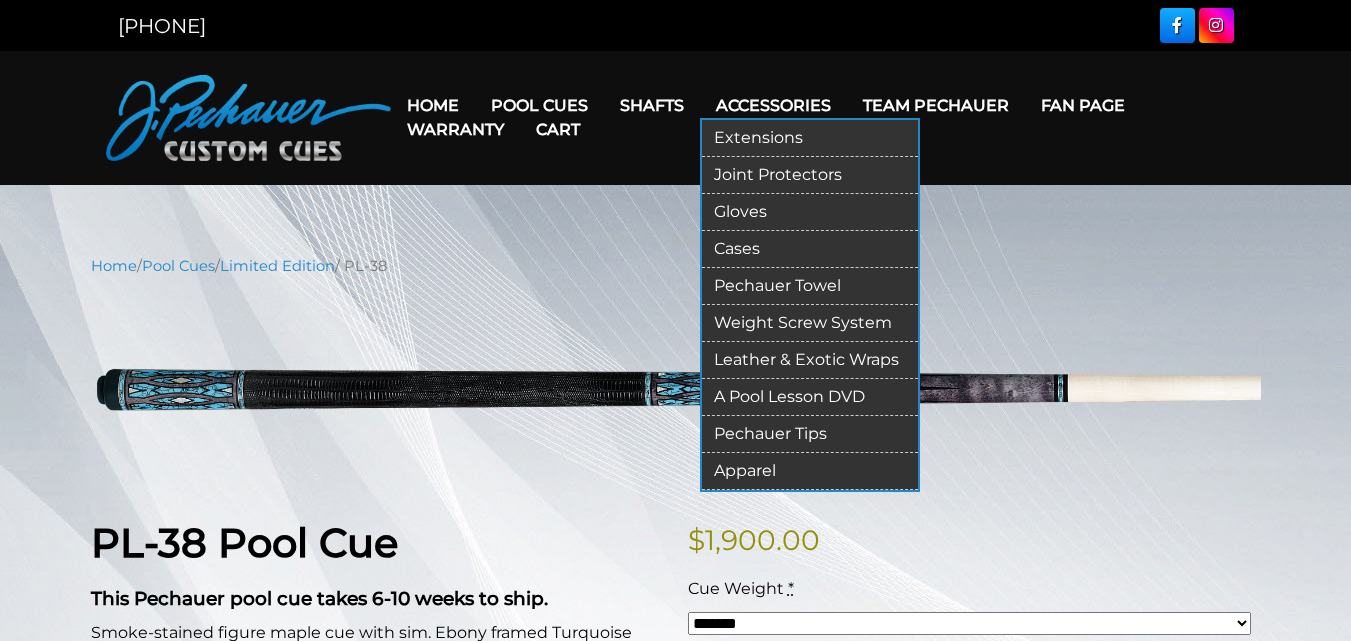 click on "Extensions" at bounding box center (810, 138) 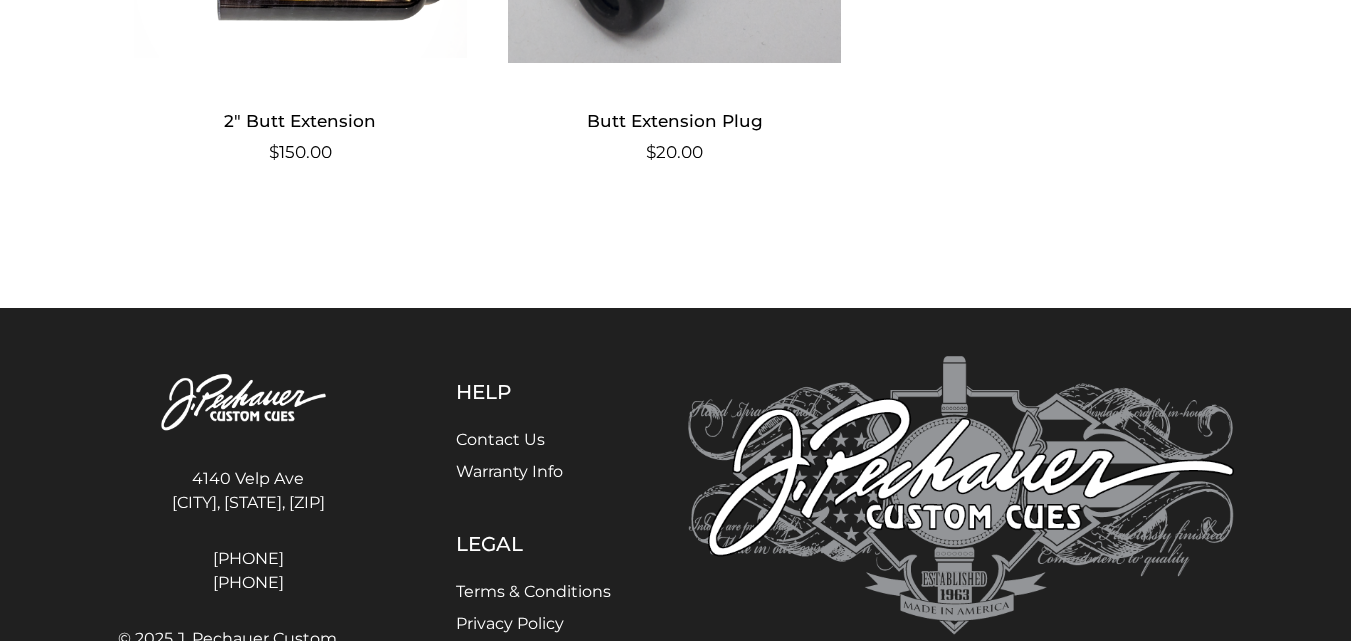 scroll, scrollTop: 1282, scrollLeft: 0, axis: vertical 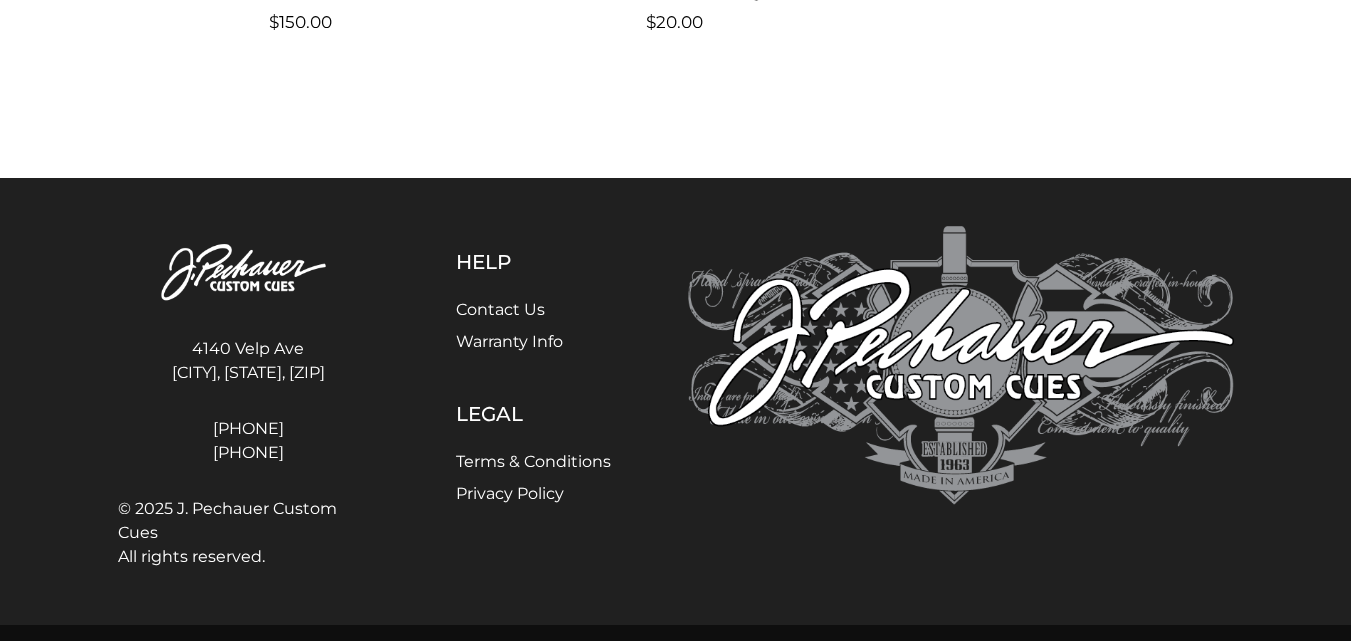 drag, startPoint x: 194, startPoint y: 349, endPoint x: 342, endPoint y: 370, distance: 149.48244 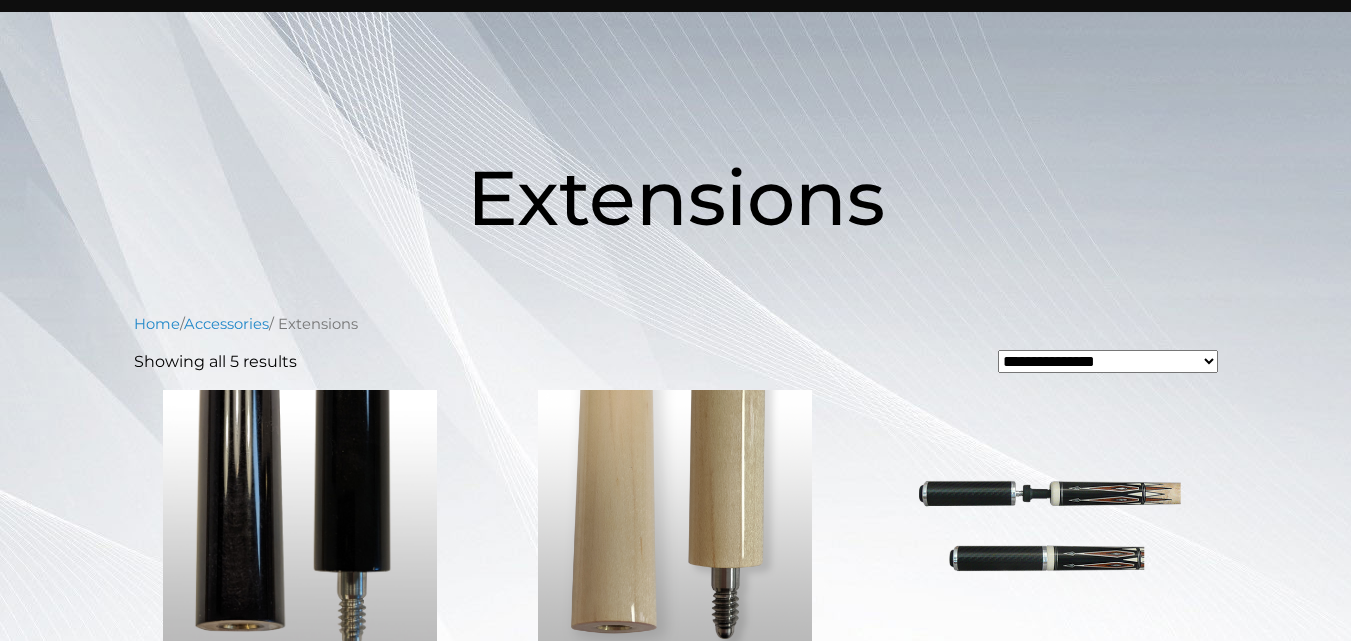 scroll, scrollTop: 0, scrollLeft: 0, axis: both 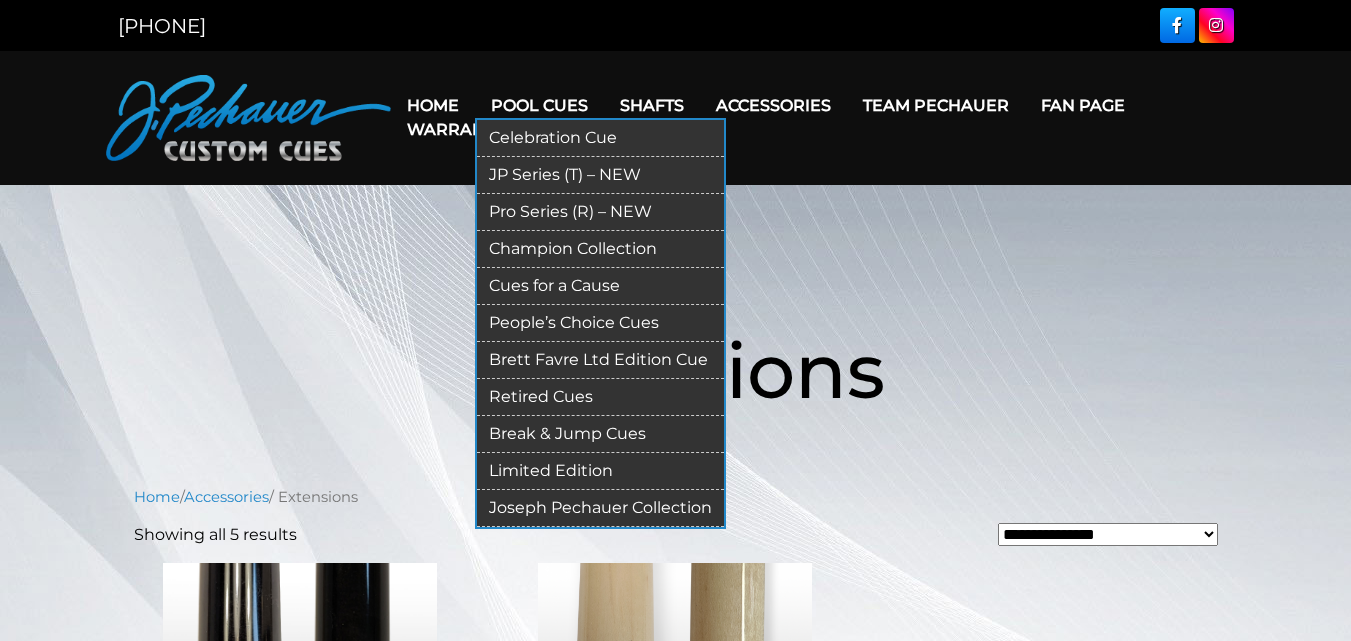 click on "Joseph Pechauer Collection" at bounding box center (600, 508) 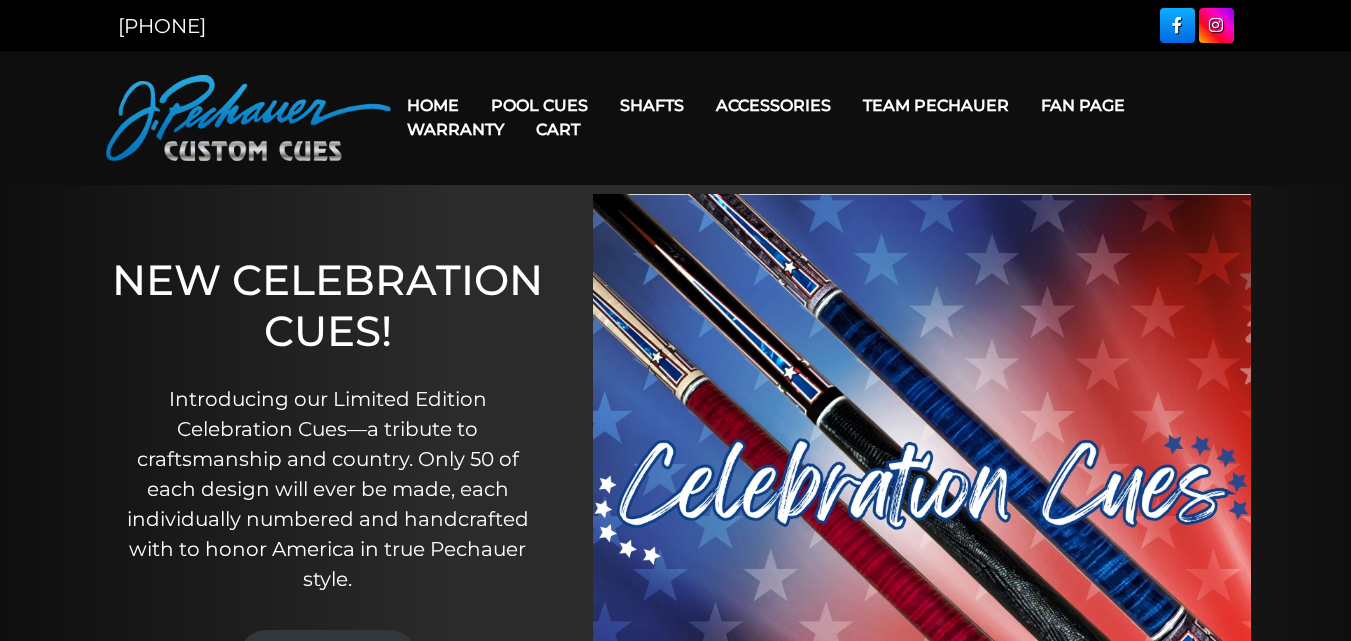 scroll, scrollTop: 0, scrollLeft: 0, axis: both 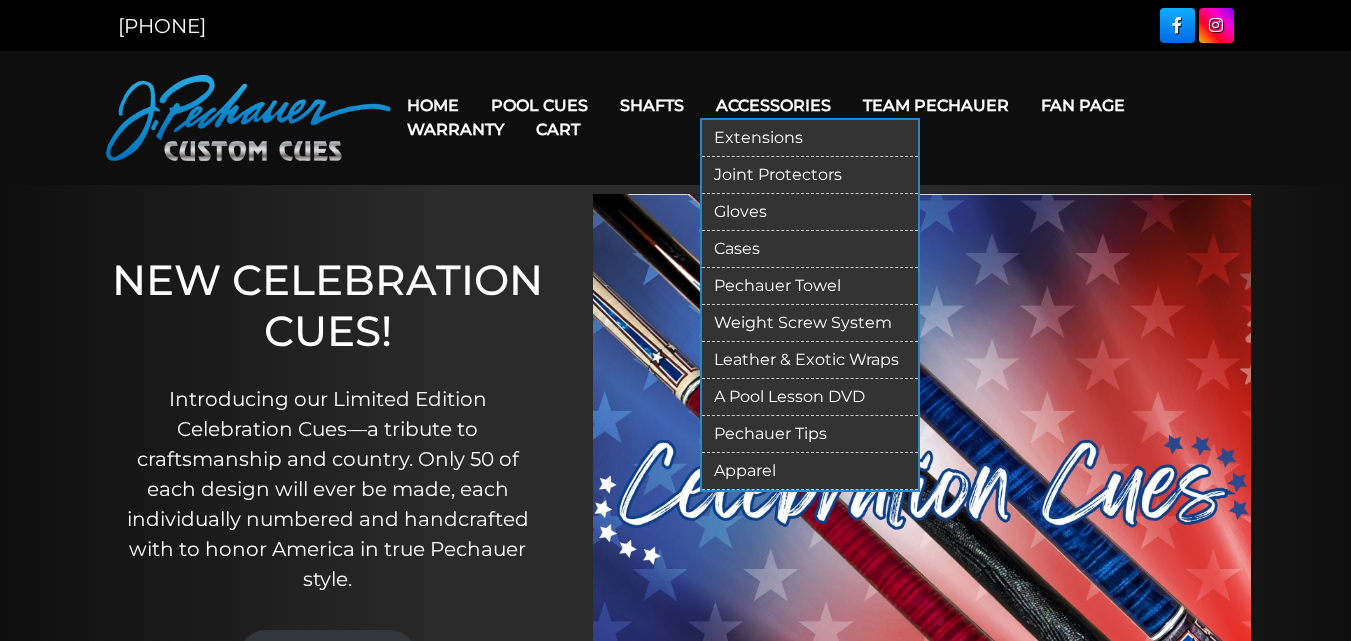 click on "Gloves" at bounding box center (810, 212) 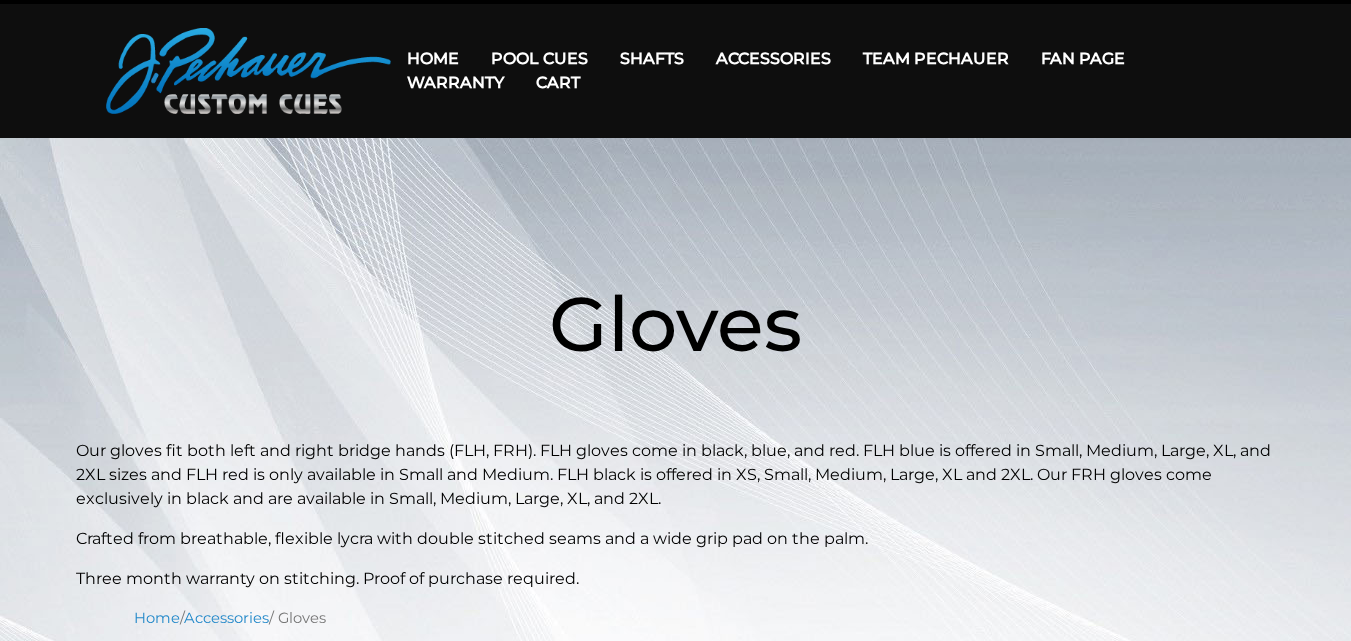 scroll, scrollTop: 0, scrollLeft: 0, axis: both 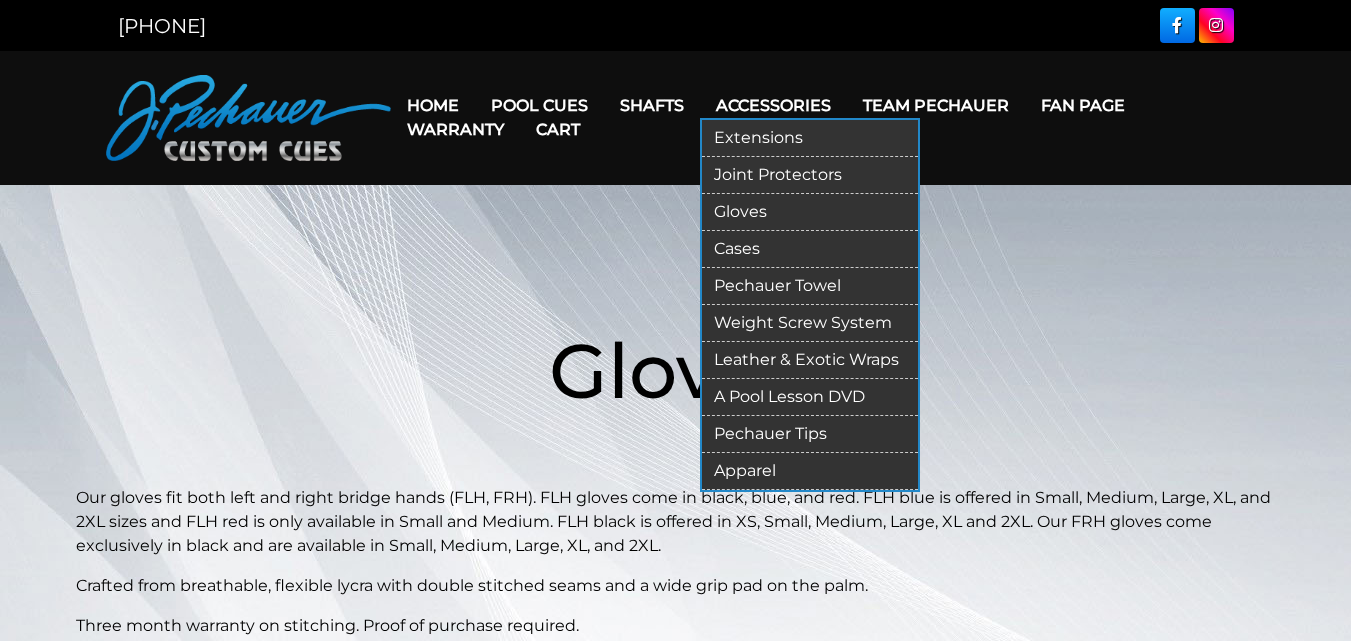 click on "Cases" at bounding box center (810, 249) 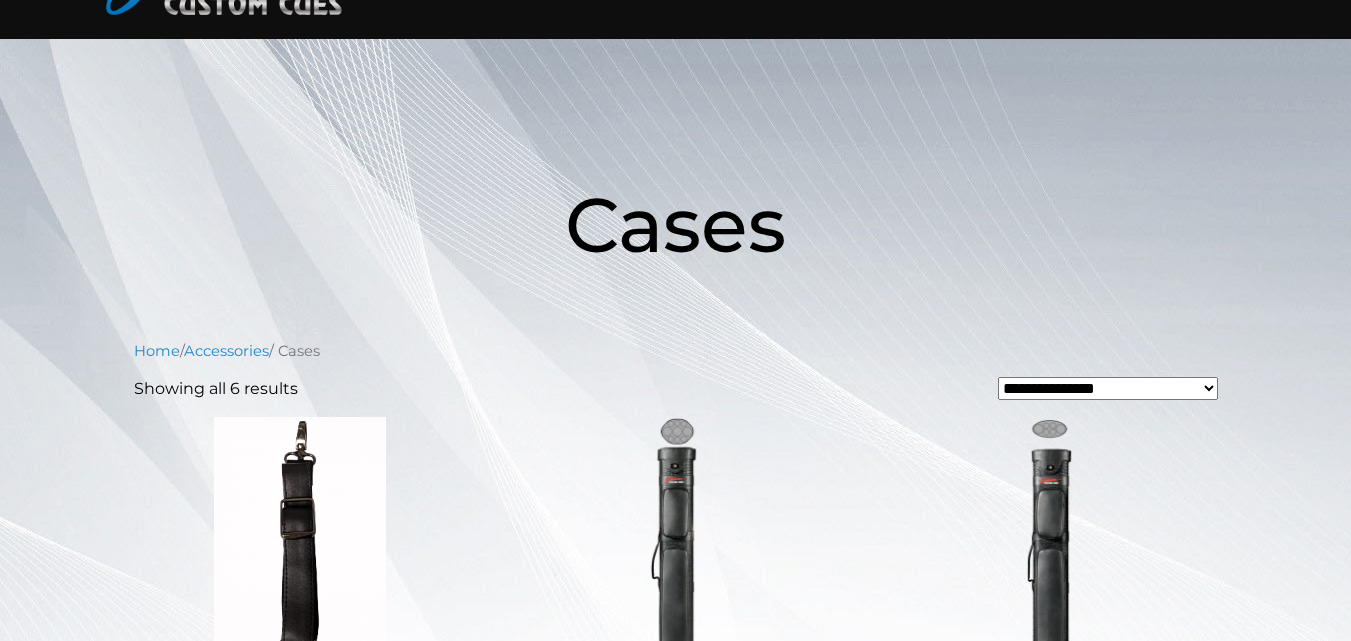 scroll, scrollTop: 0, scrollLeft: 0, axis: both 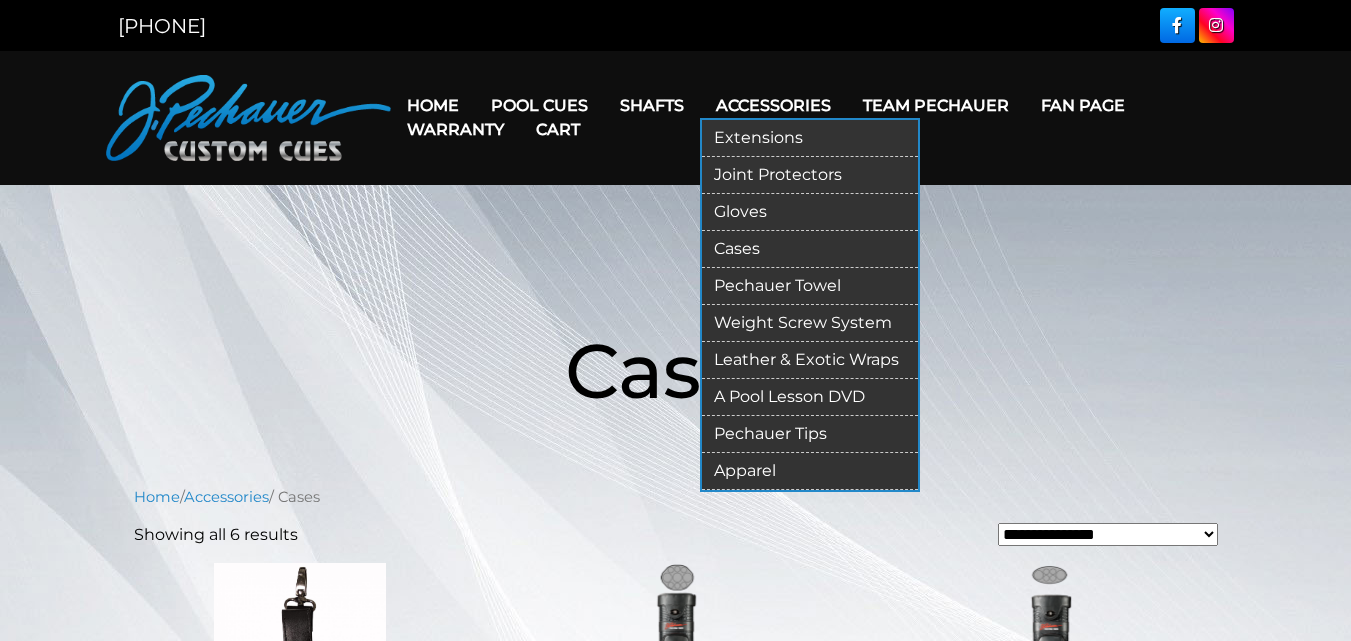 click on "Pechauer Towel" at bounding box center [810, 286] 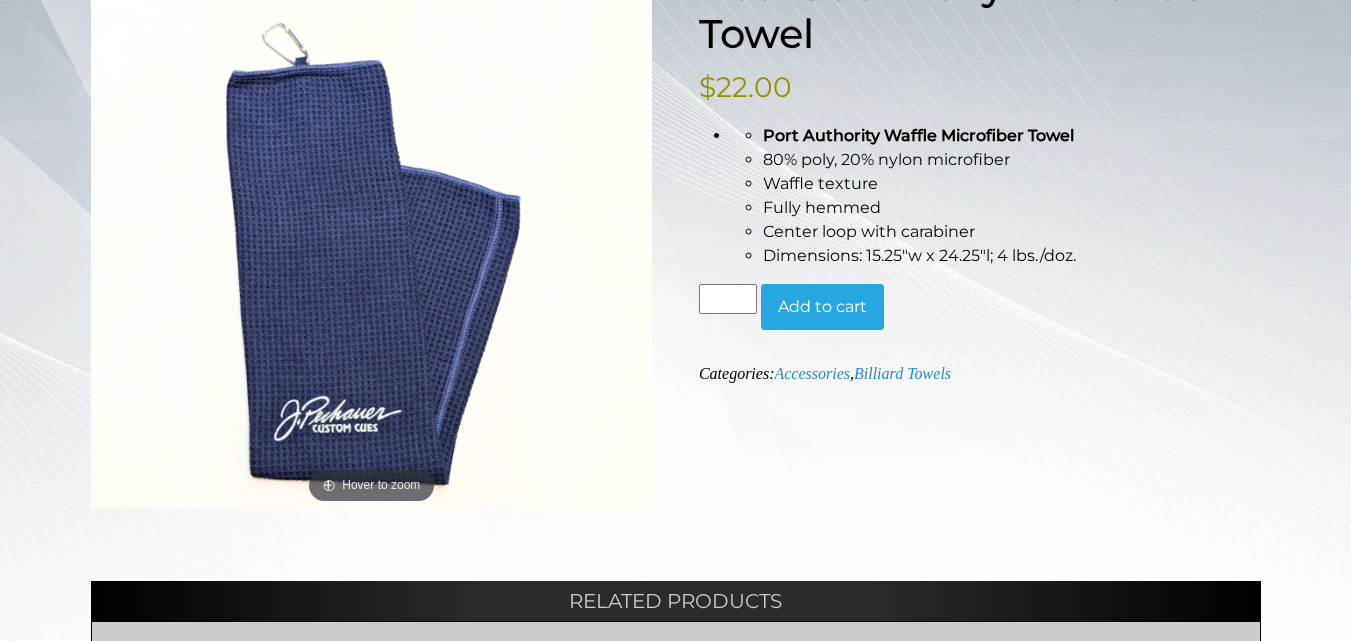 scroll, scrollTop: 0, scrollLeft: 0, axis: both 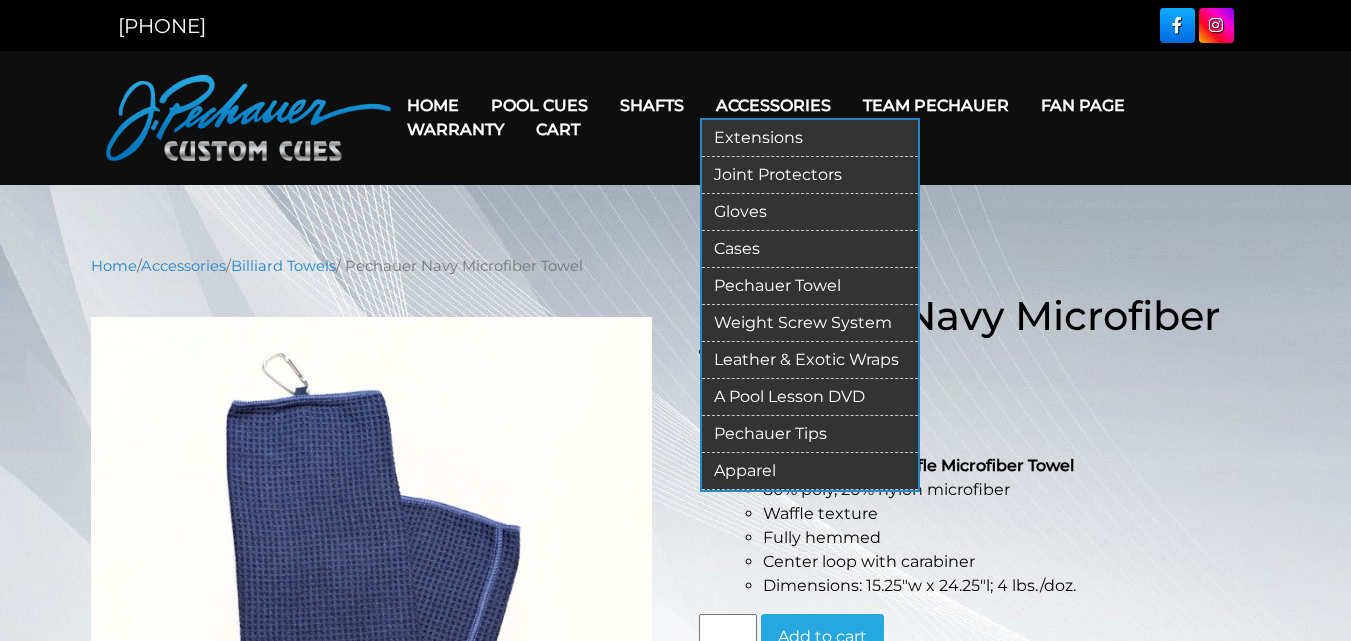 click on "Weight Screw System" at bounding box center (810, 323) 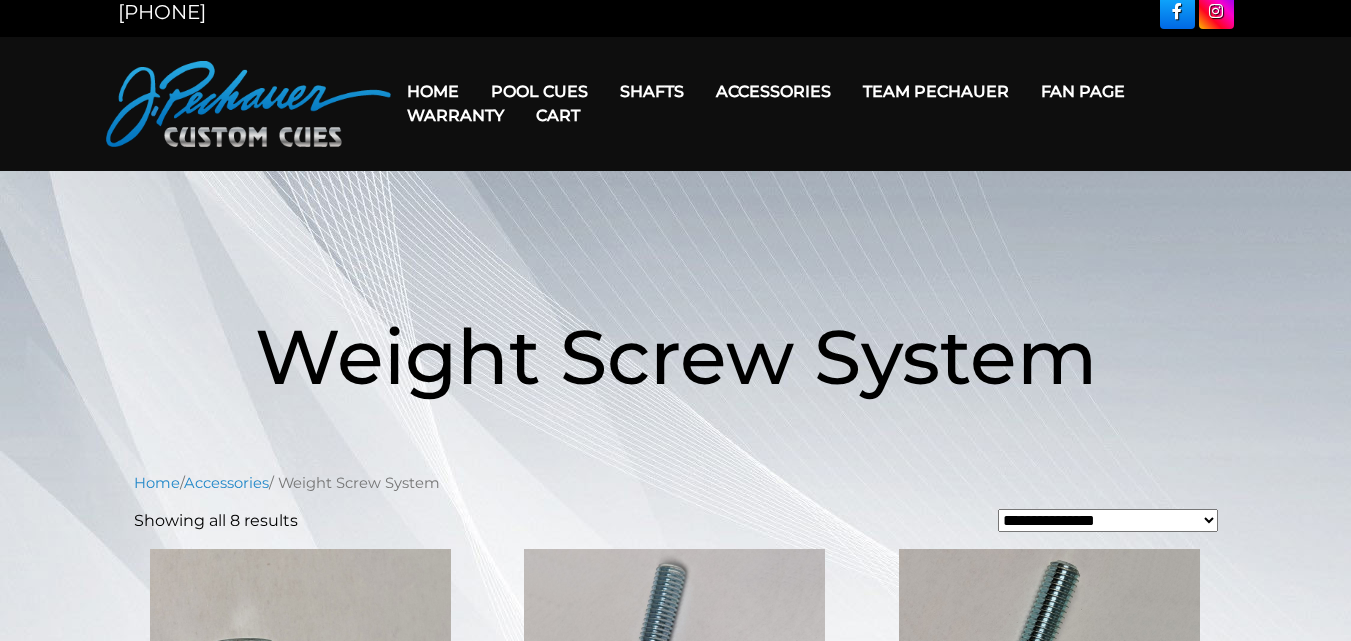 scroll, scrollTop: 13, scrollLeft: 0, axis: vertical 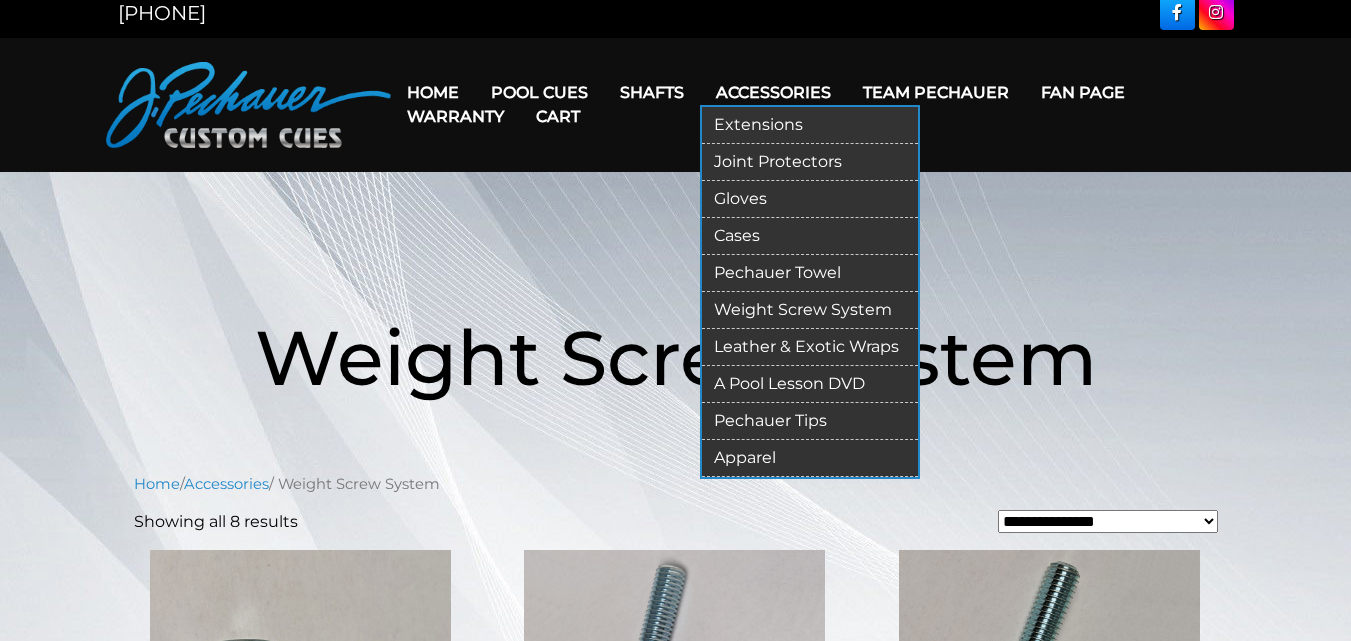 click on "Leather & Exotic Wraps" at bounding box center (810, 347) 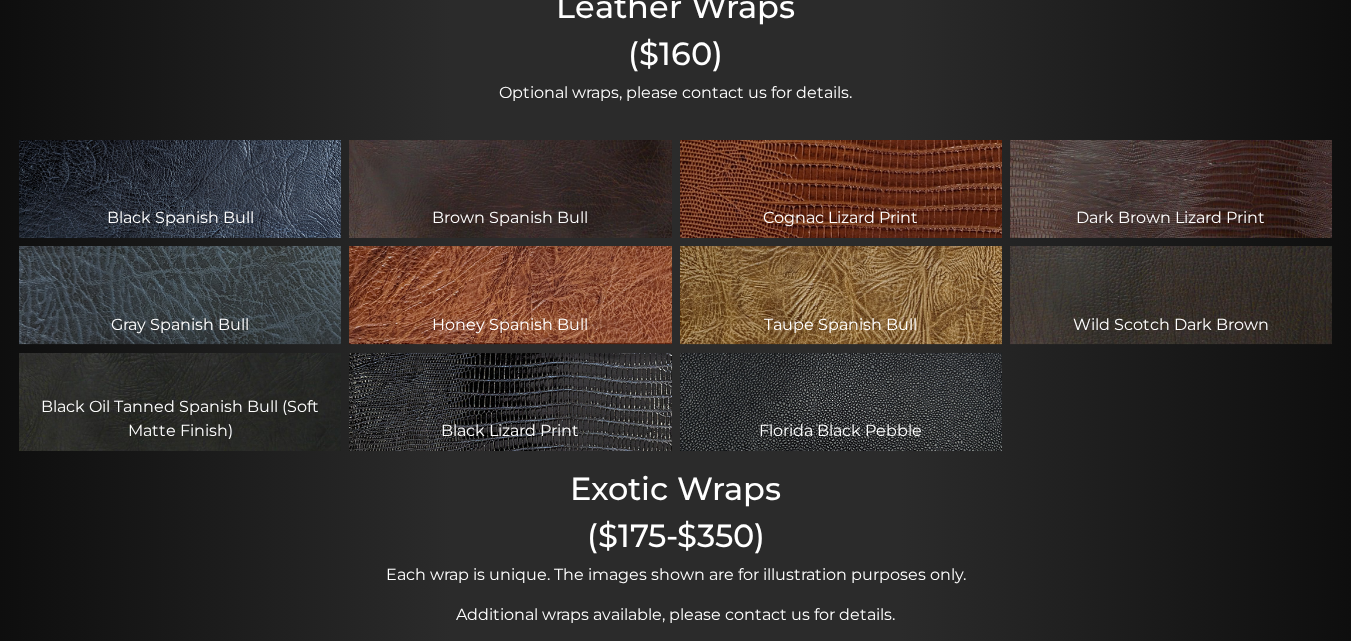 scroll, scrollTop: 200, scrollLeft: 0, axis: vertical 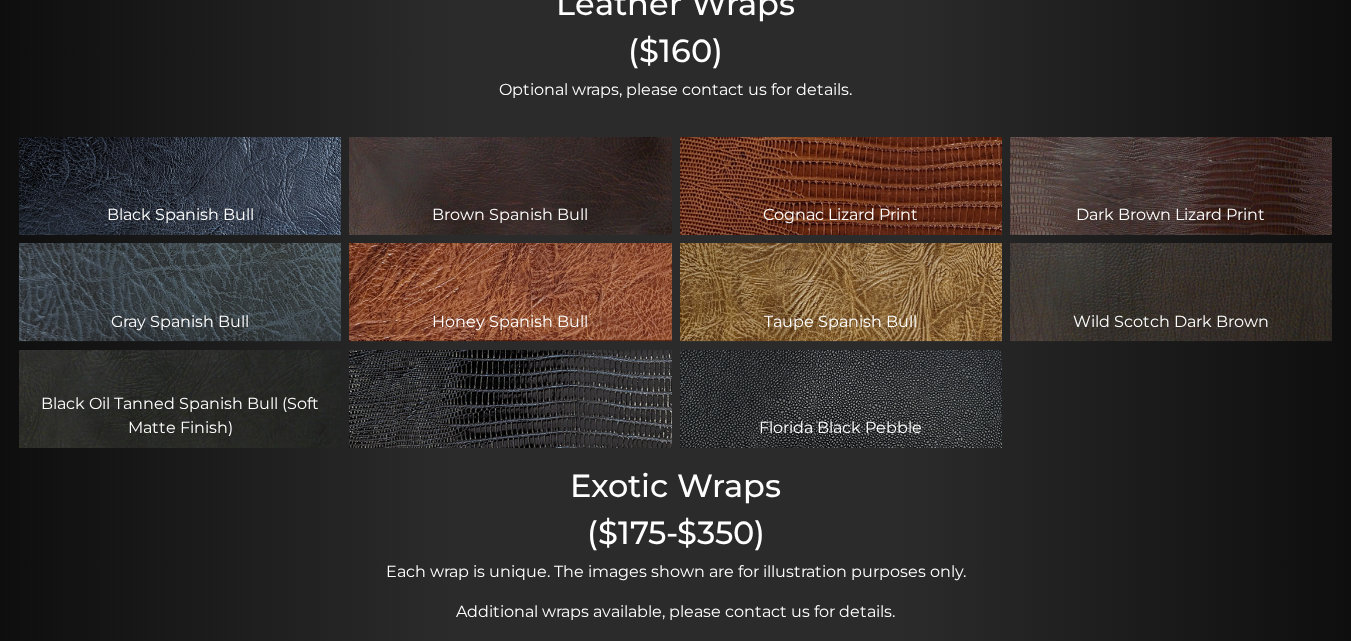 click on "Black Lizard Print" at bounding box center (510, 399) 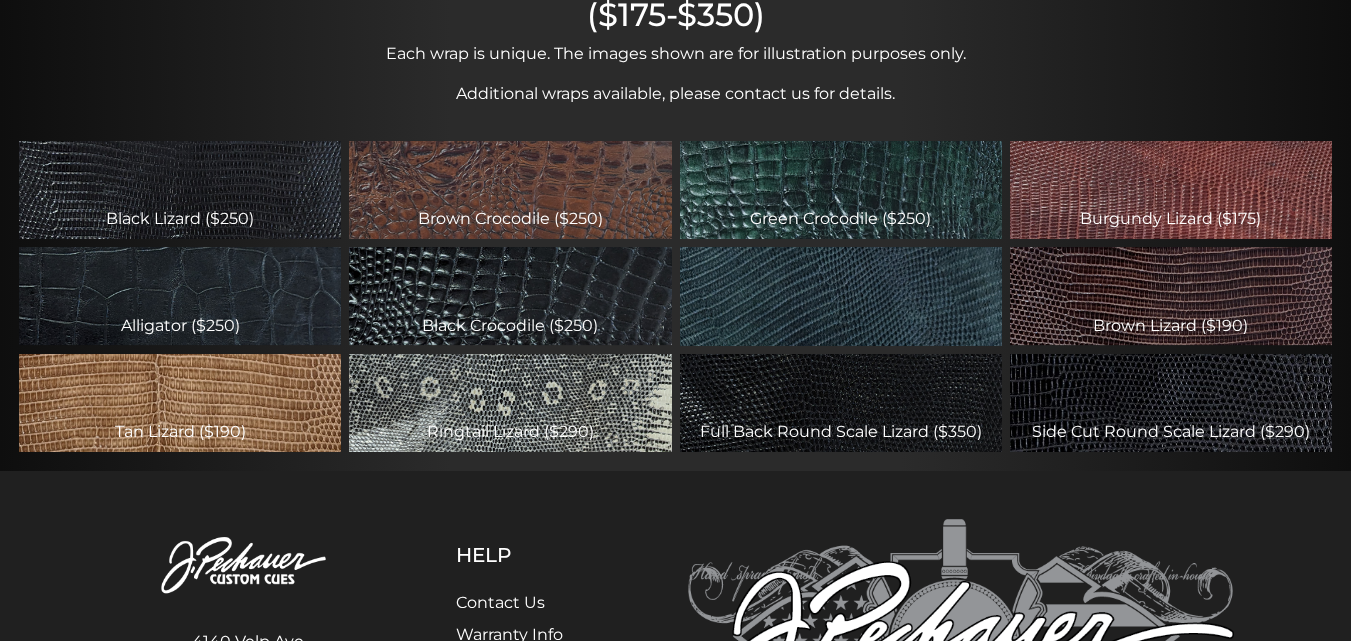 scroll, scrollTop: 707, scrollLeft: 0, axis: vertical 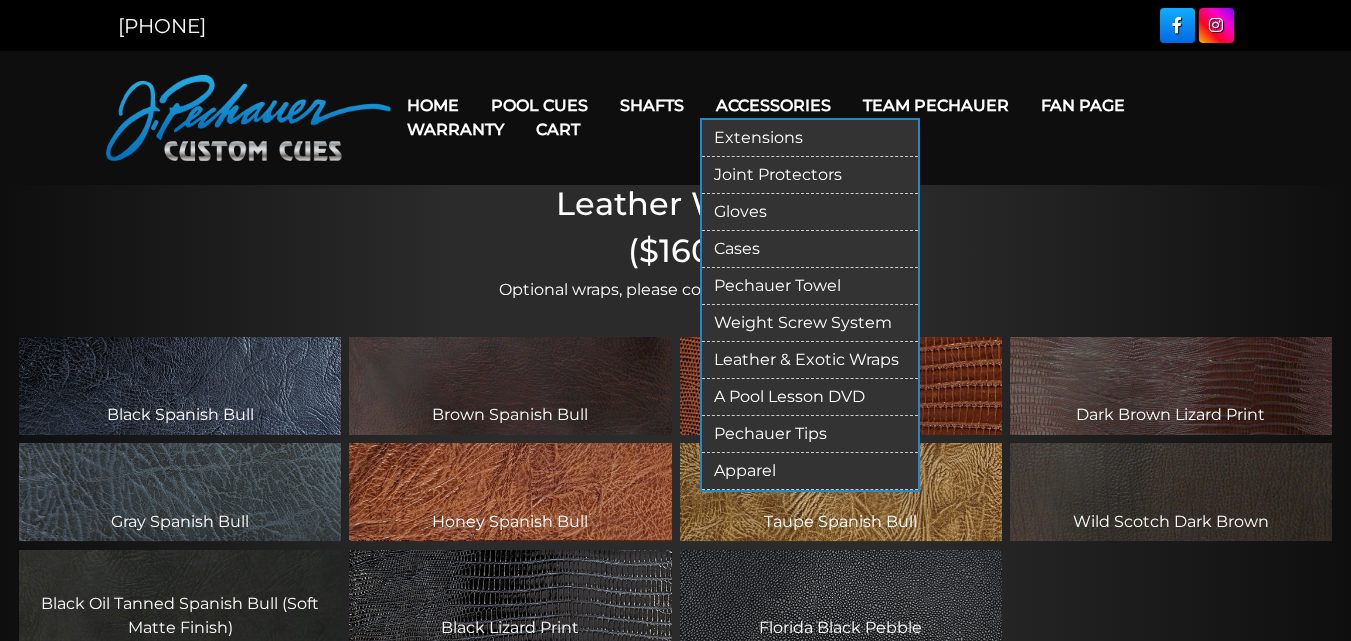 click on "Pechauer Tips" at bounding box center (810, 434) 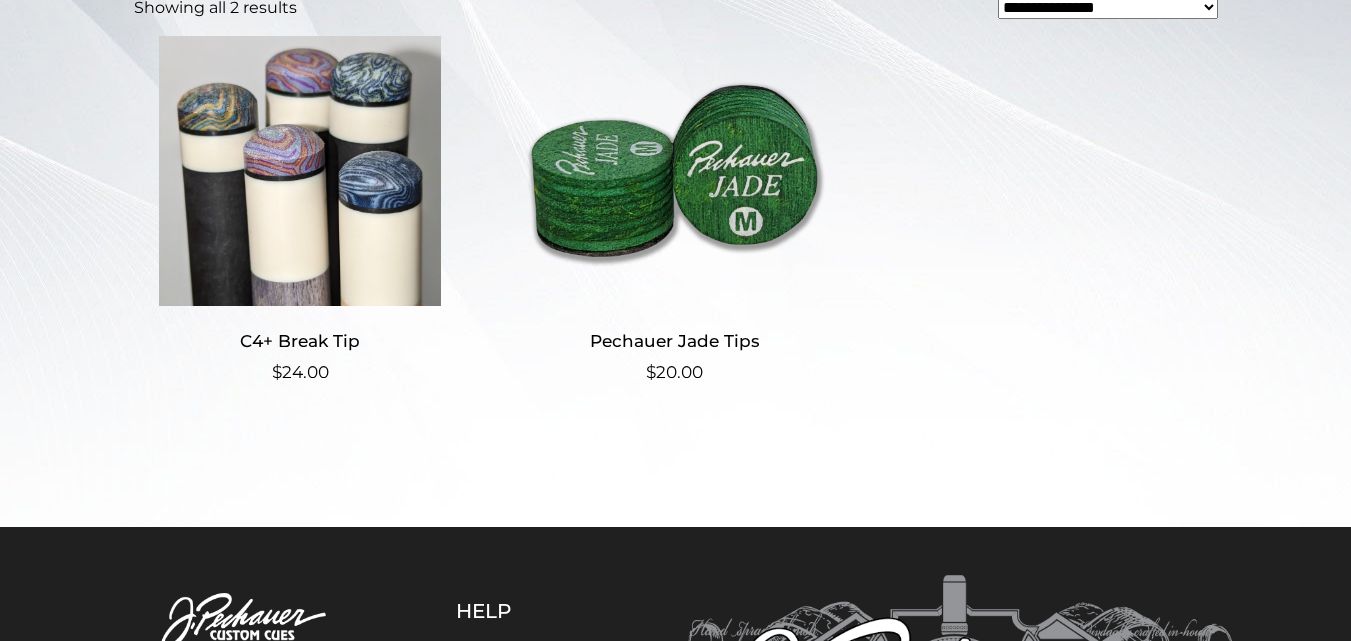 scroll, scrollTop: 533, scrollLeft: 0, axis: vertical 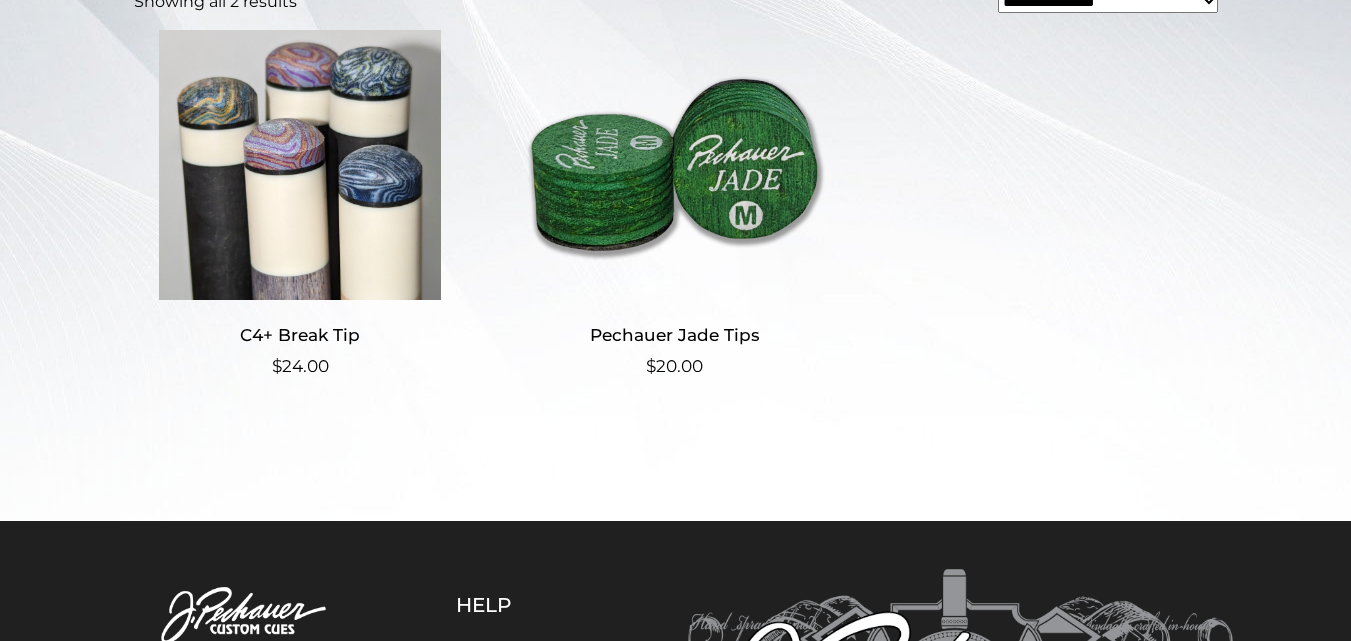 click at bounding box center [300, 165] 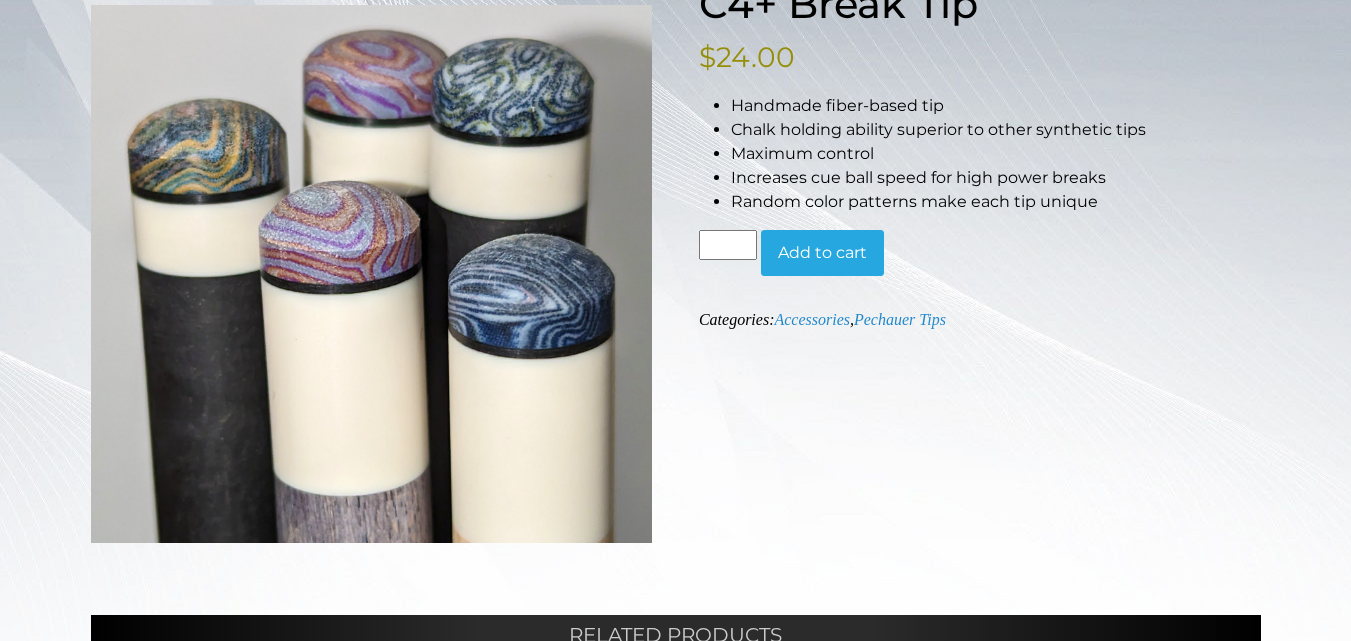scroll, scrollTop: 0, scrollLeft: 0, axis: both 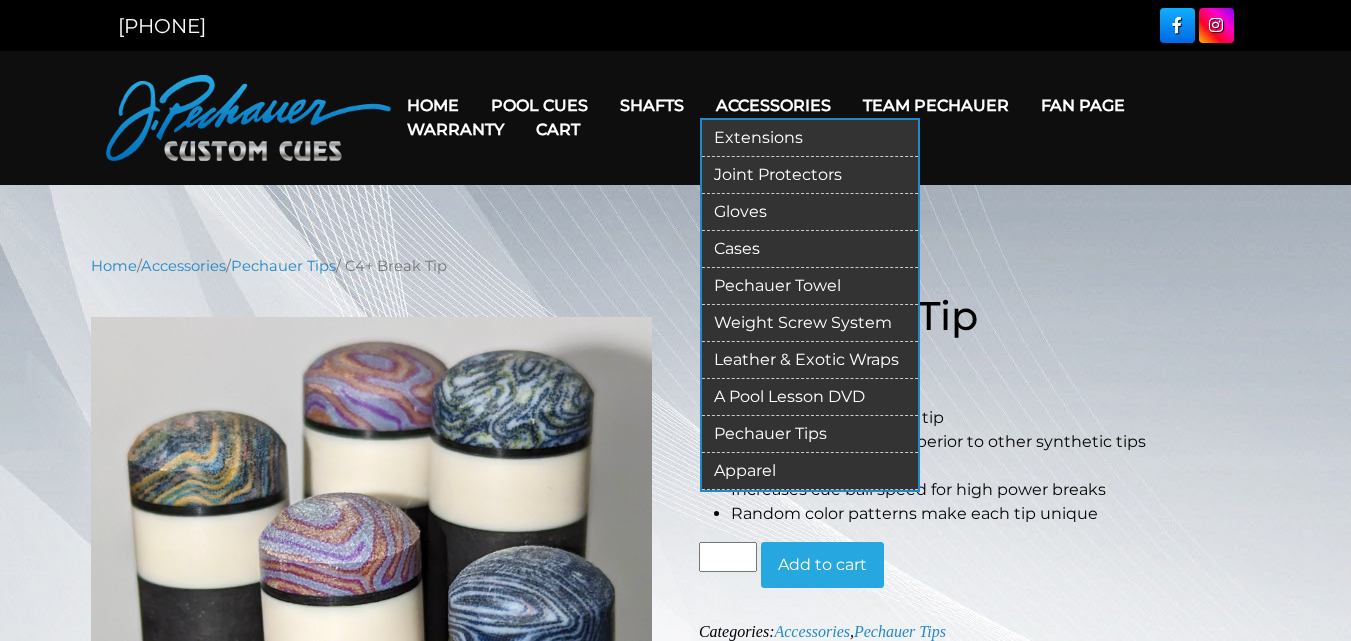 click on "Apparel" at bounding box center (810, 471) 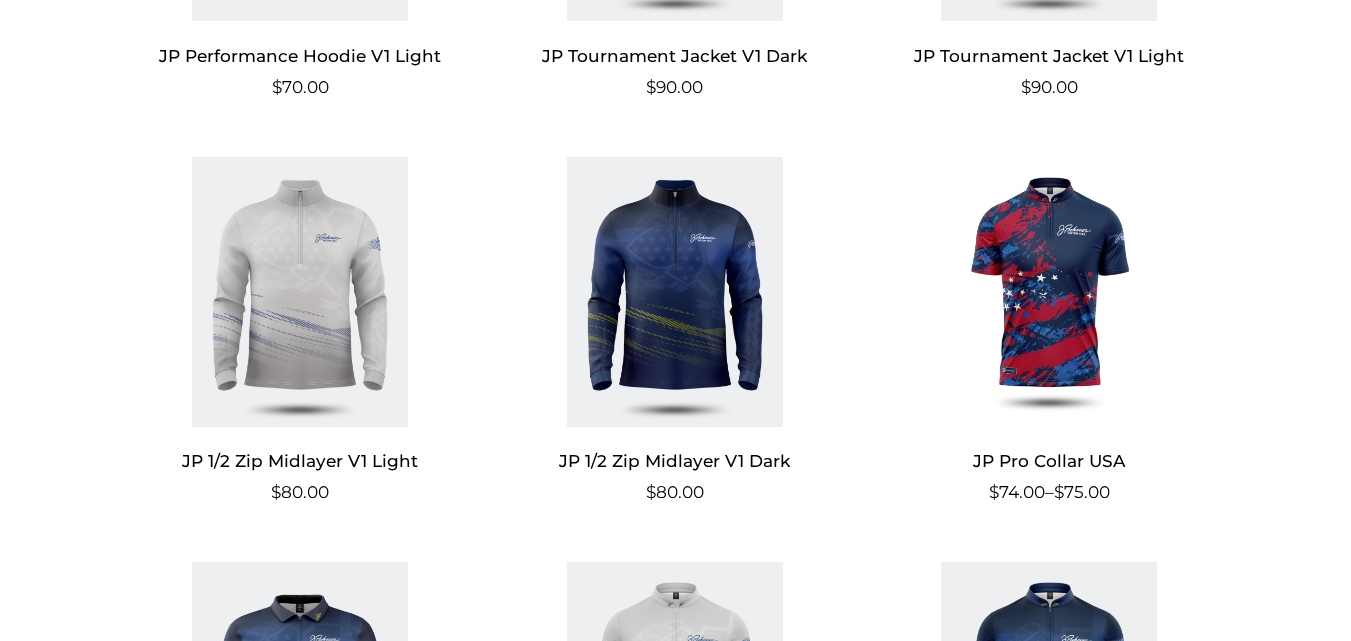 scroll, scrollTop: 1257, scrollLeft: 0, axis: vertical 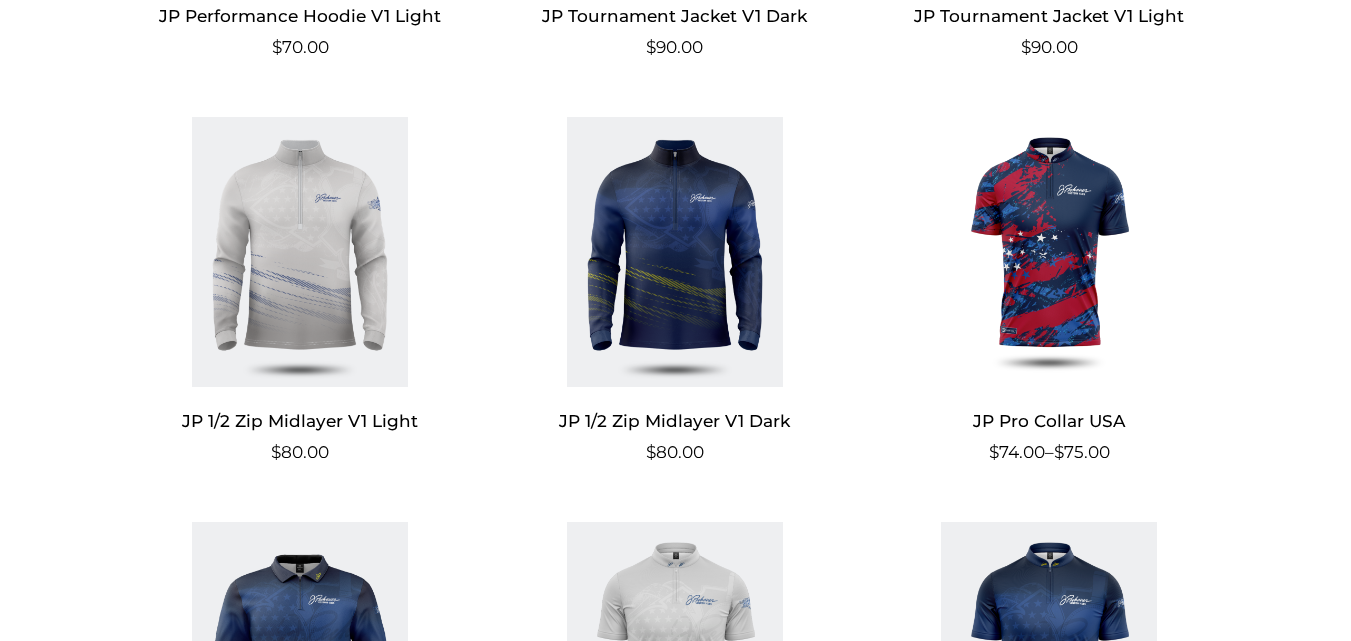 click at bounding box center (300, 252) 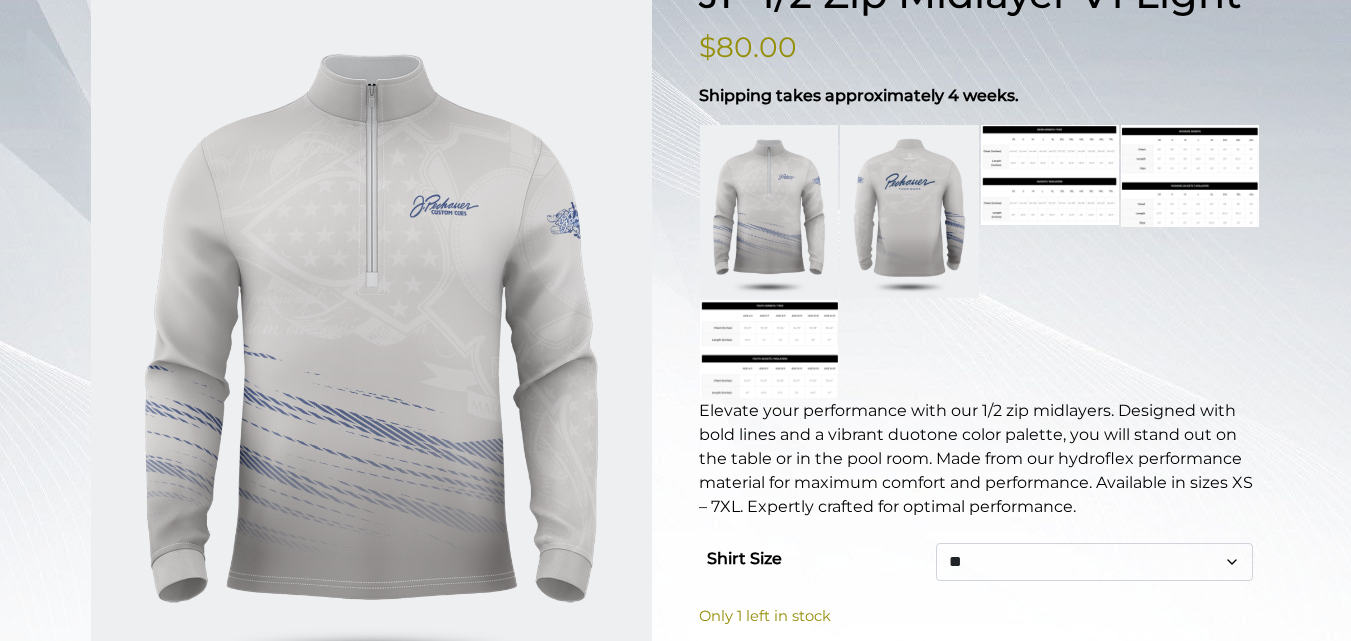 scroll, scrollTop: 326, scrollLeft: 0, axis: vertical 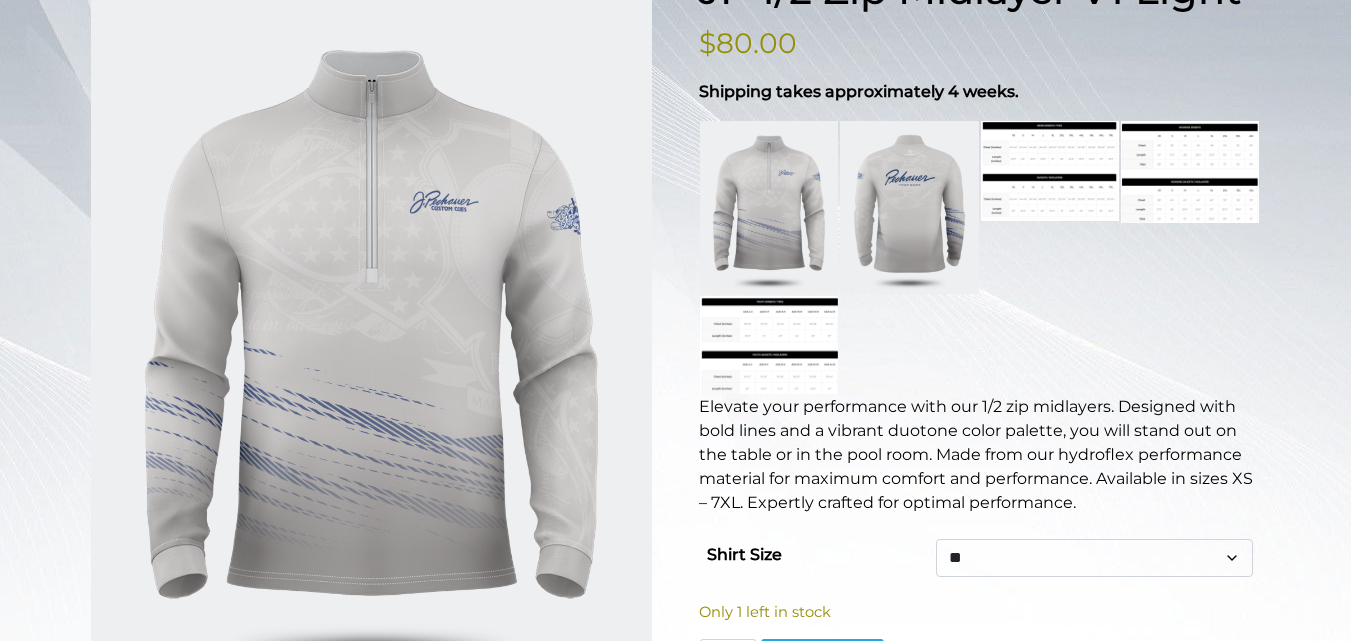 click on "** ***** ****** ***** ** *** ***" 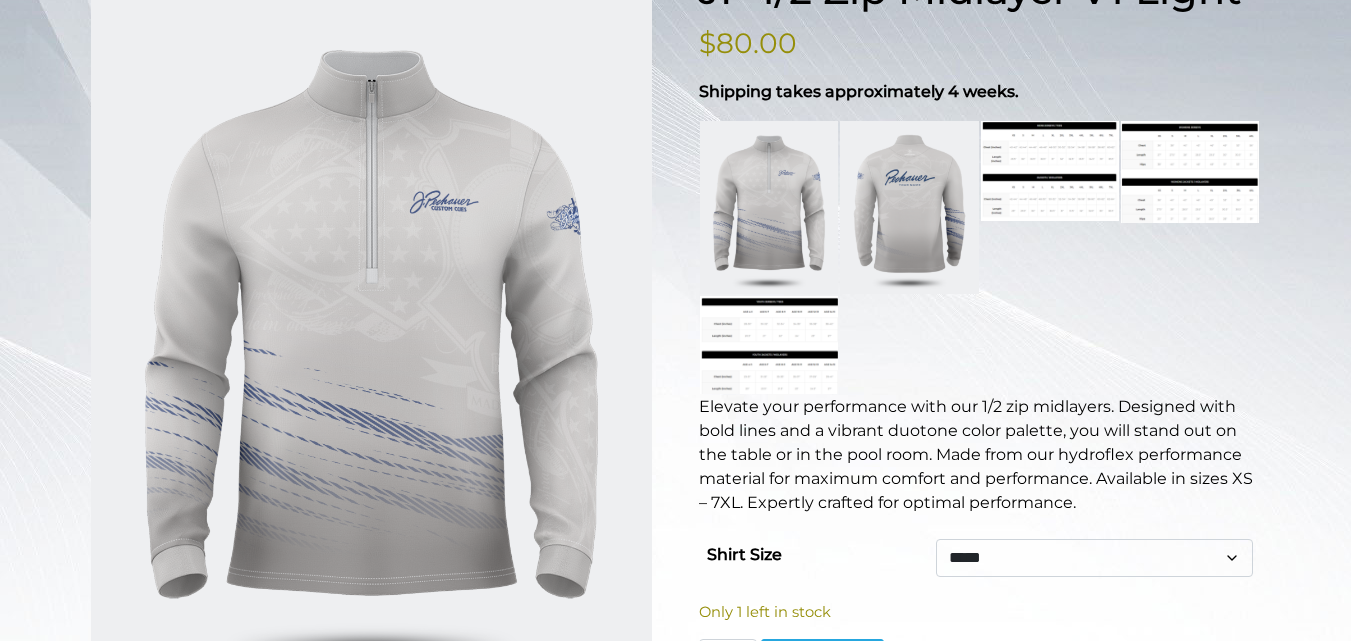 click on "** ***** ****** ***** ** *** ***" 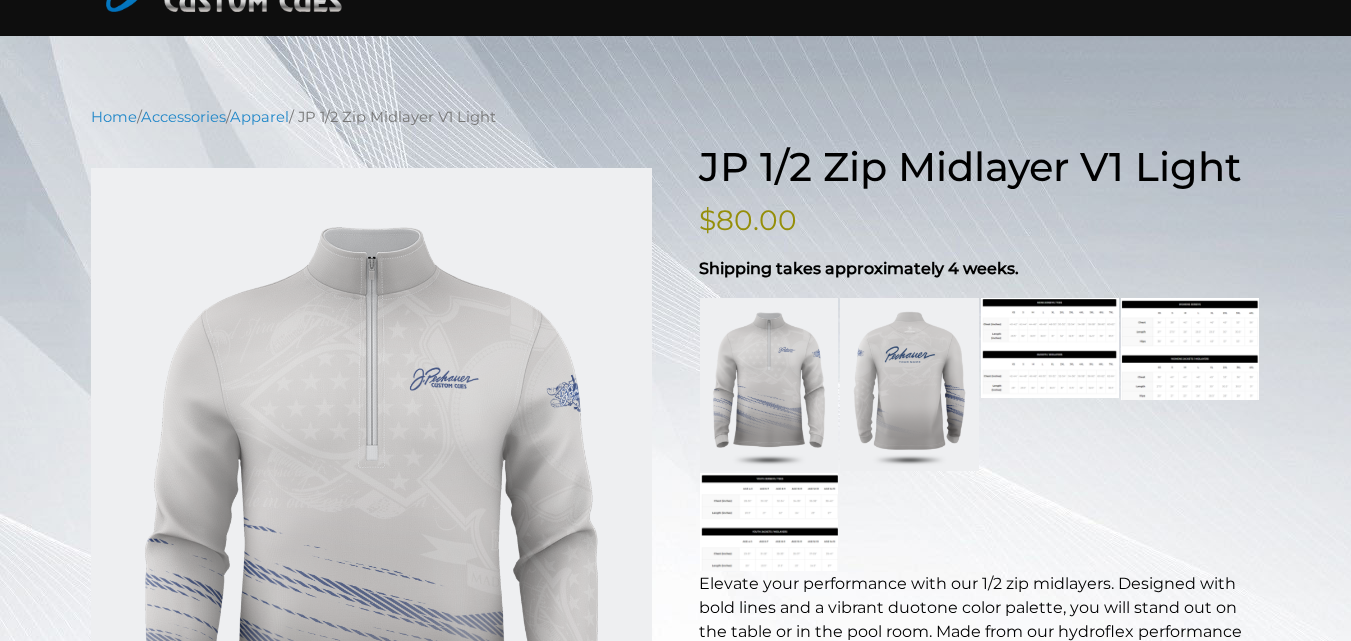 scroll, scrollTop: 0, scrollLeft: 0, axis: both 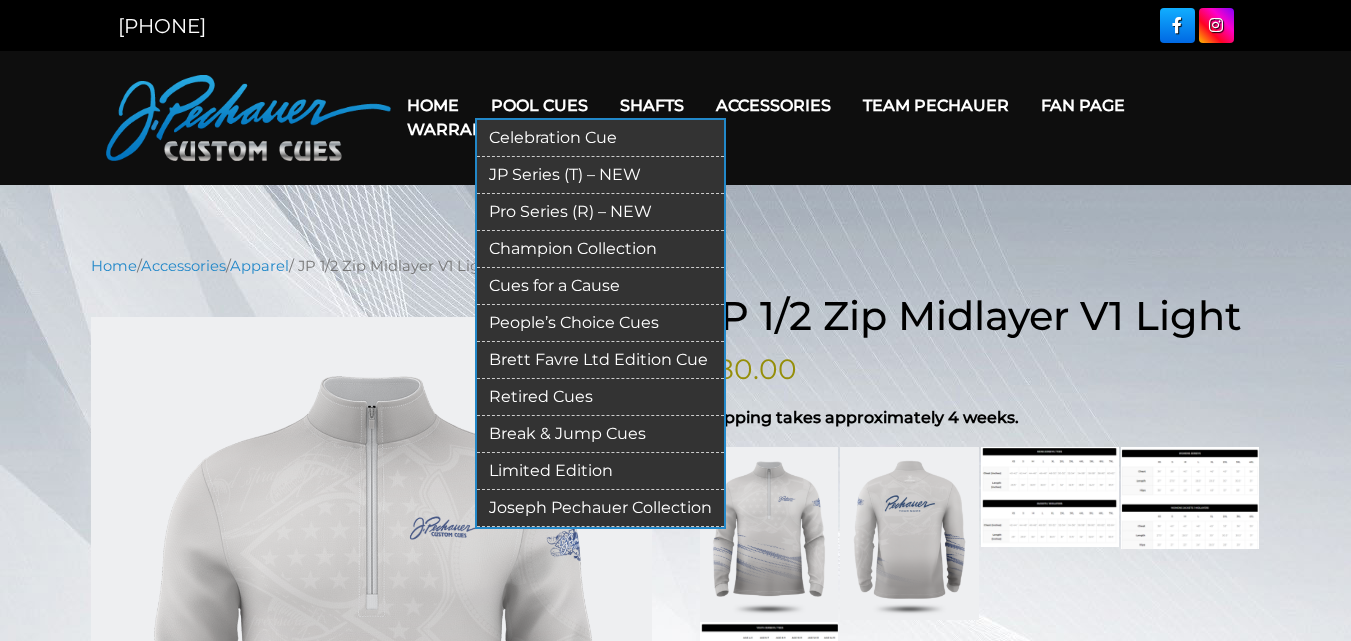 click on "Limited Edition" at bounding box center (600, 471) 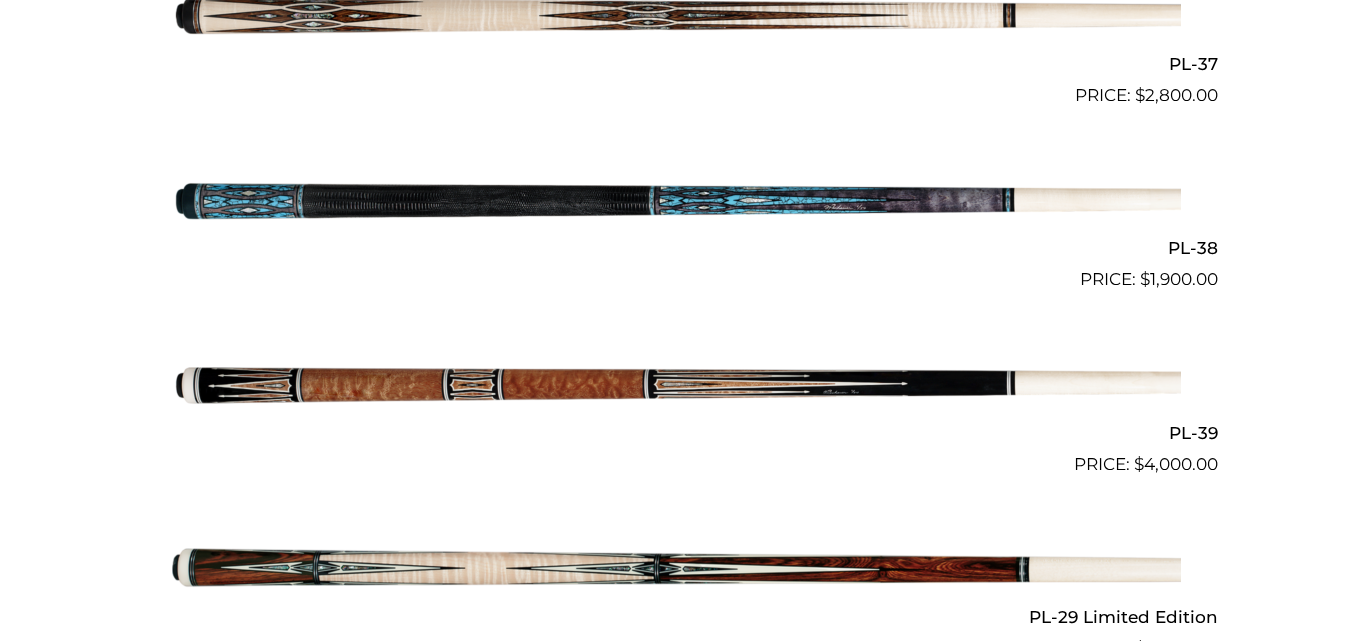 scroll, scrollTop: 2215, scrollLeft: 0, axis: vertical 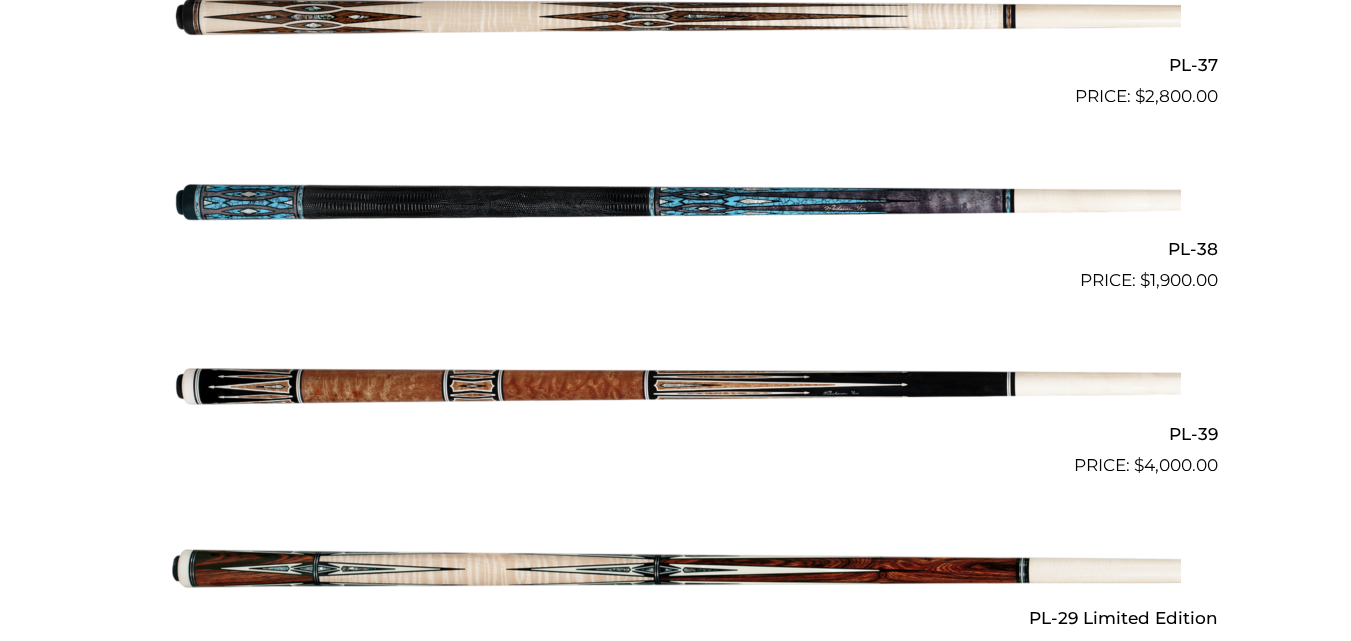 click at bounding box center [676, 202] 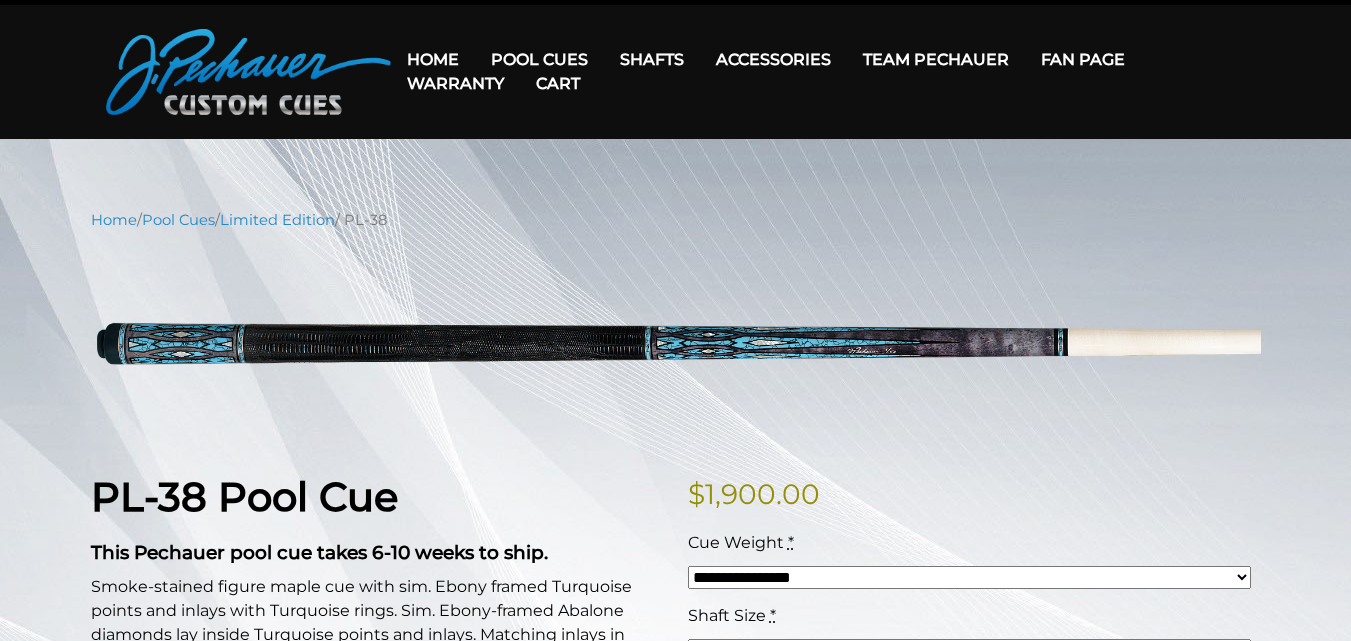 scroll, scrollTop: 43, scrollLeft: 0, axis: vertical 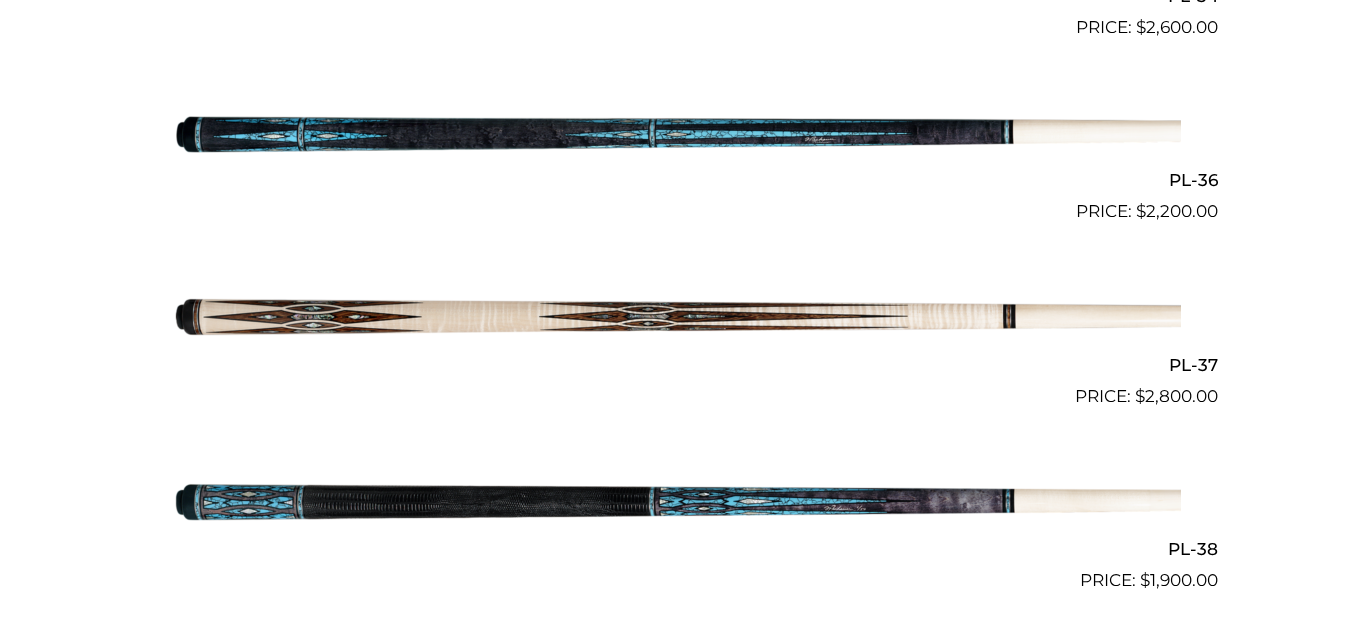 click at bounding box center [676, 133] 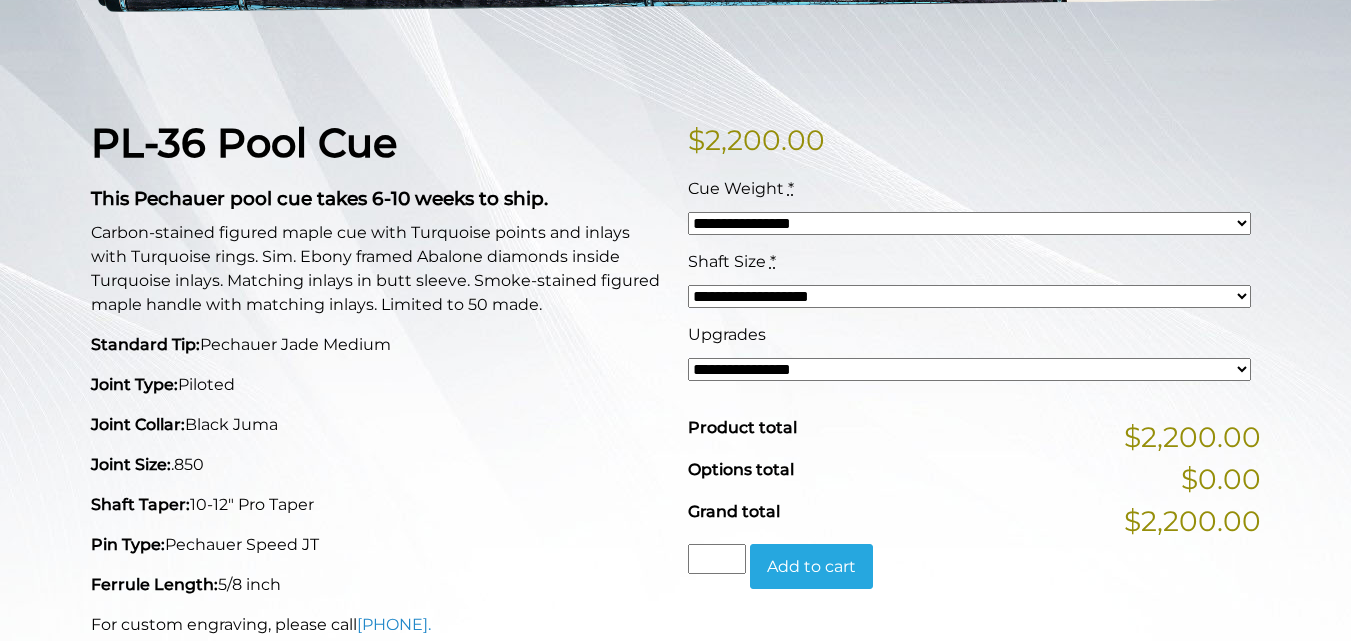 scroll, scrollTop: 0, scrollLeft: 0, axis: both 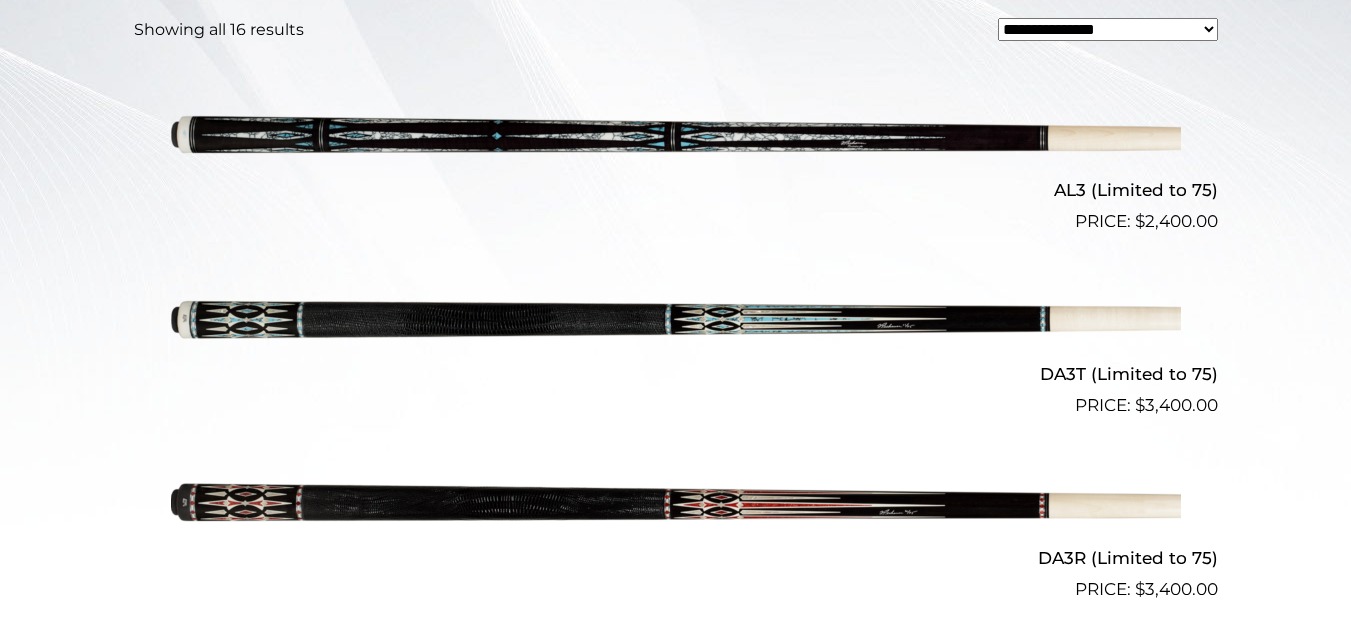 click at bounding box center [676, 327] 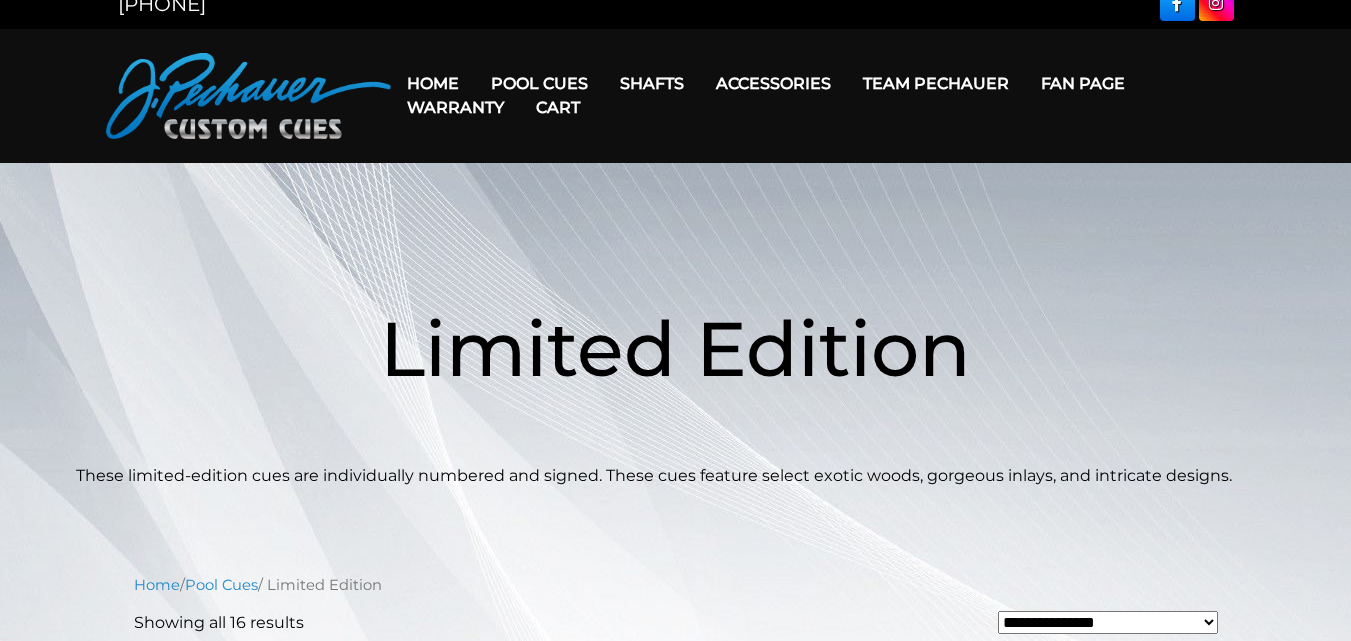scroll, scrollTop: 15, scrollLeft: 0, axis: vertical 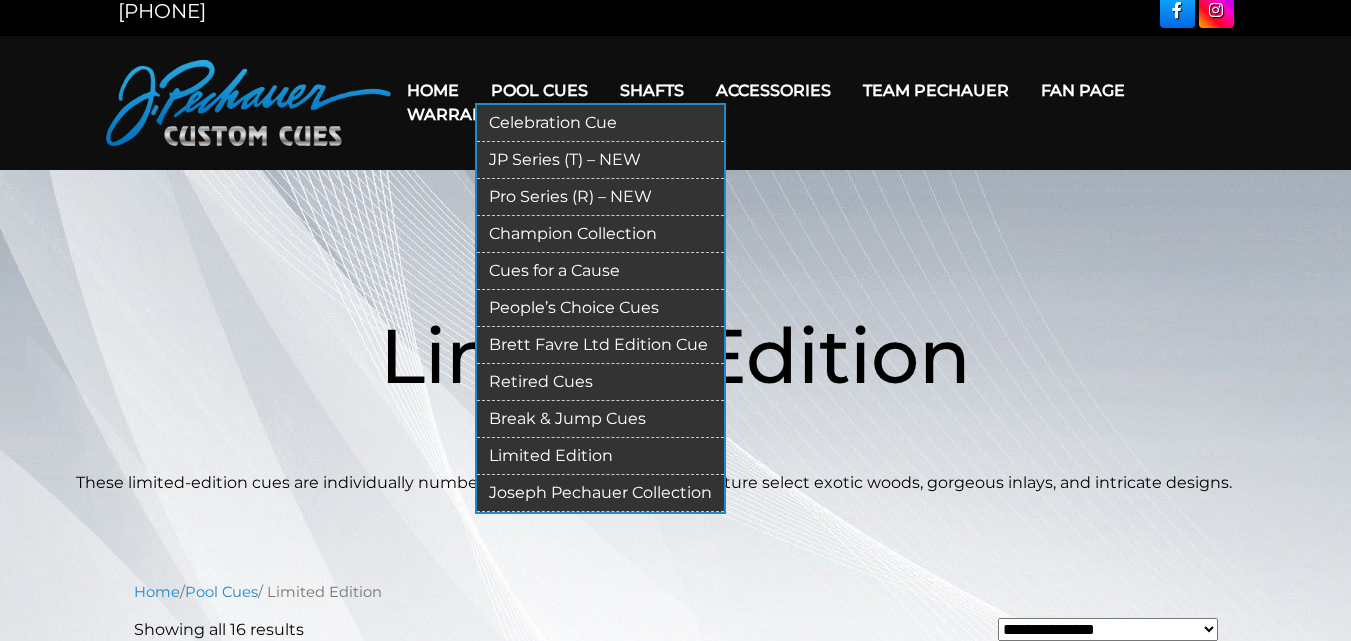click on "Brett Favre Ltd Edition Cue" at bounding box center [600, 345] 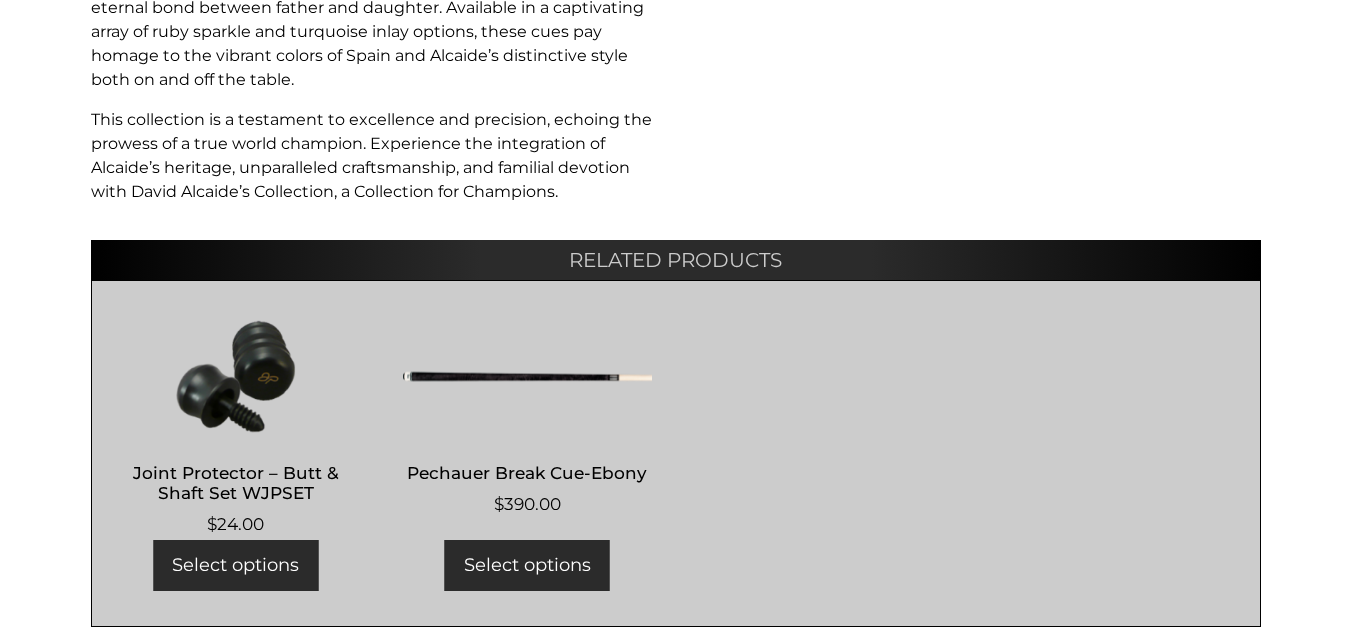 scroll, scrollTop: 1500, scrollLeft: 0, axis: vertical 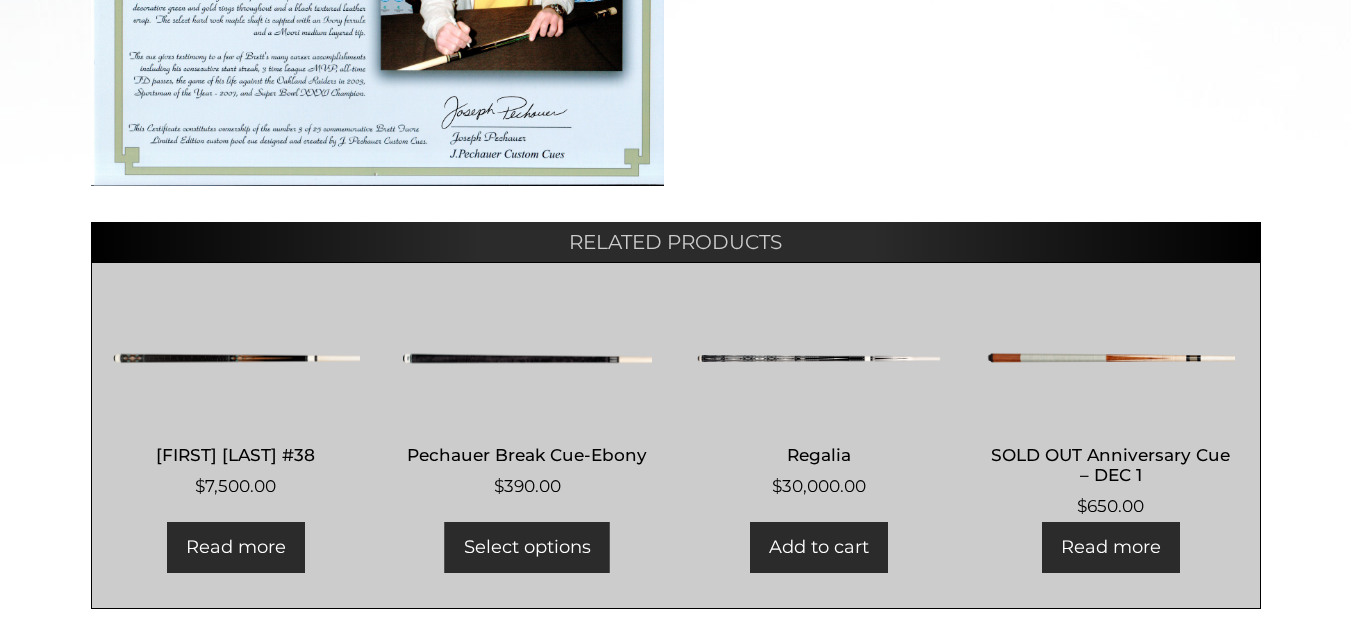 click at bounding box center (236, 358) 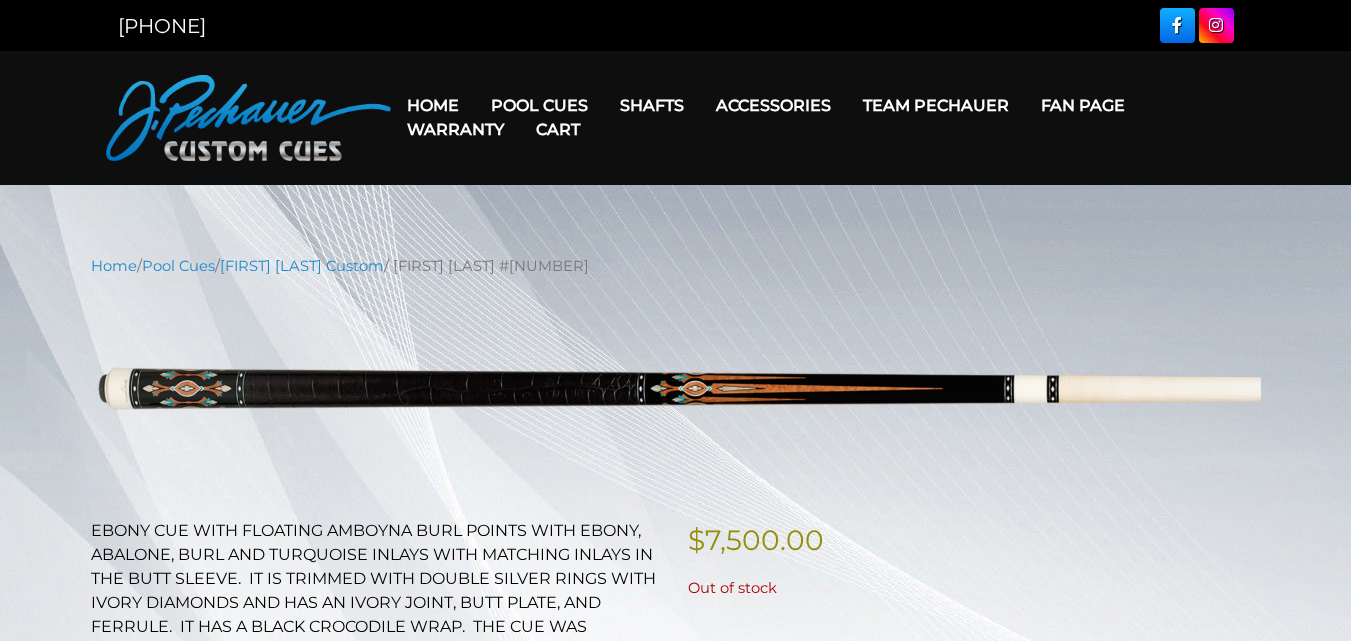scroll, scrollTop: 0, scrollLeft: 0, axis: both 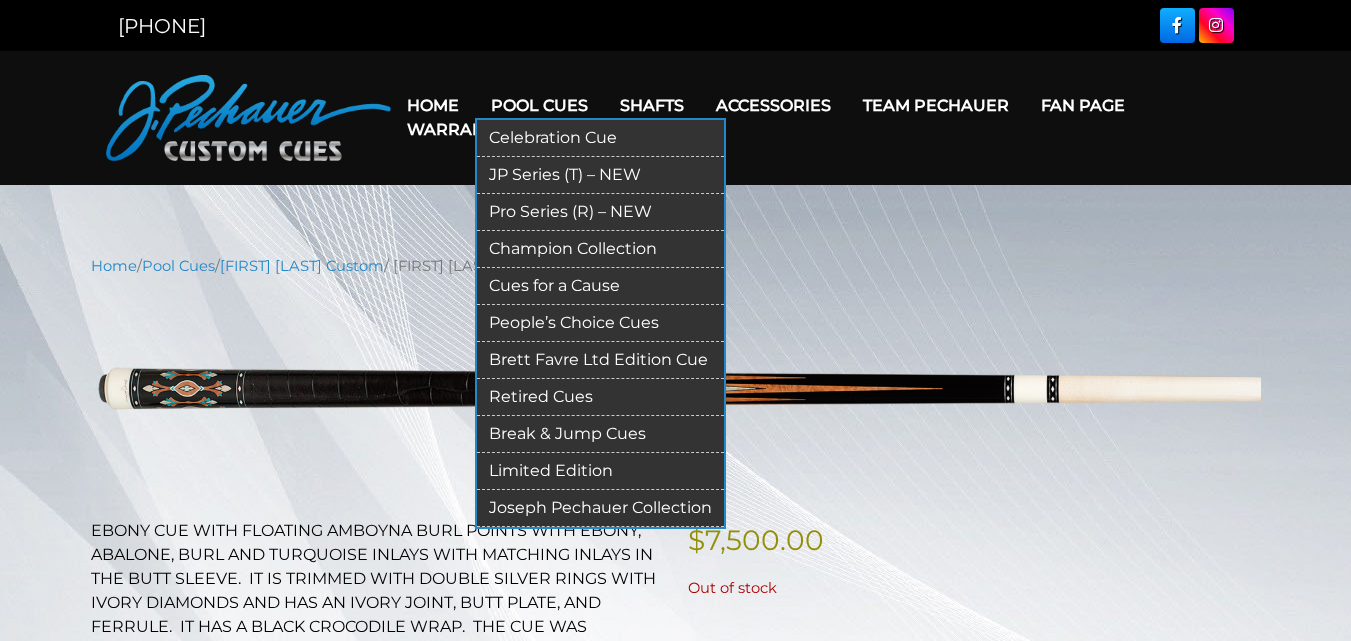 click on "People’s Choice Cues" at bounding box center [600, 323] 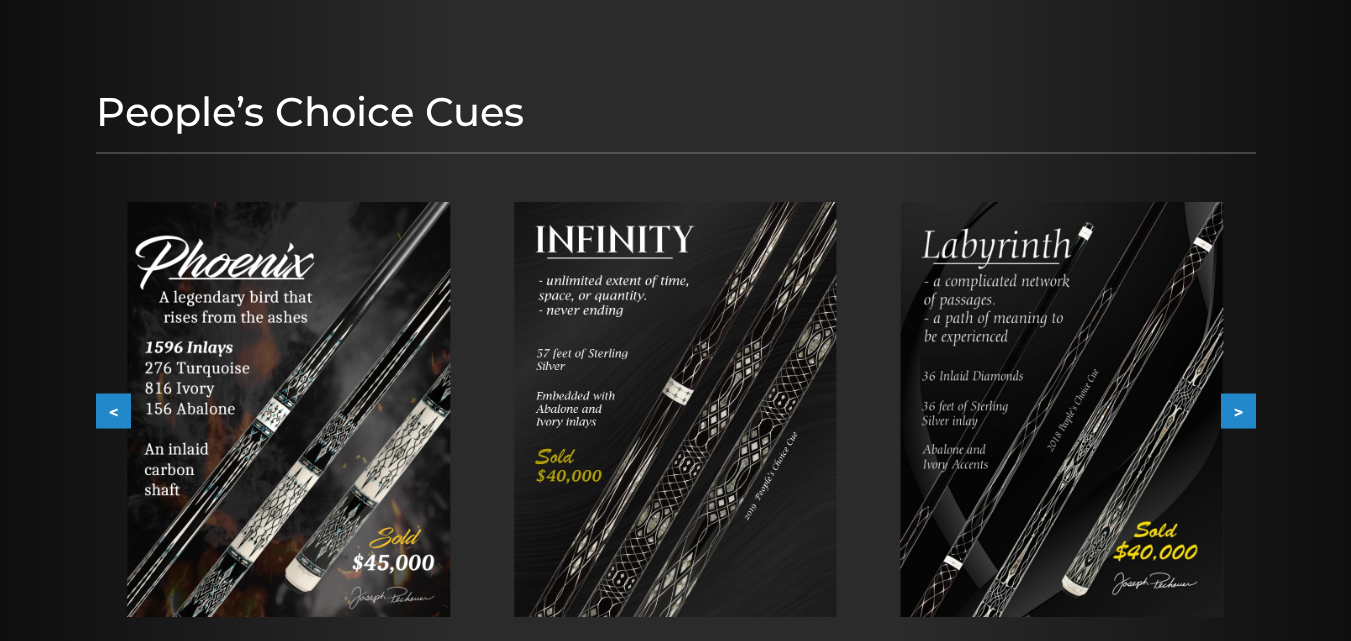 scroll, scrollTop: 0, scrollLeft: 0, axis: both 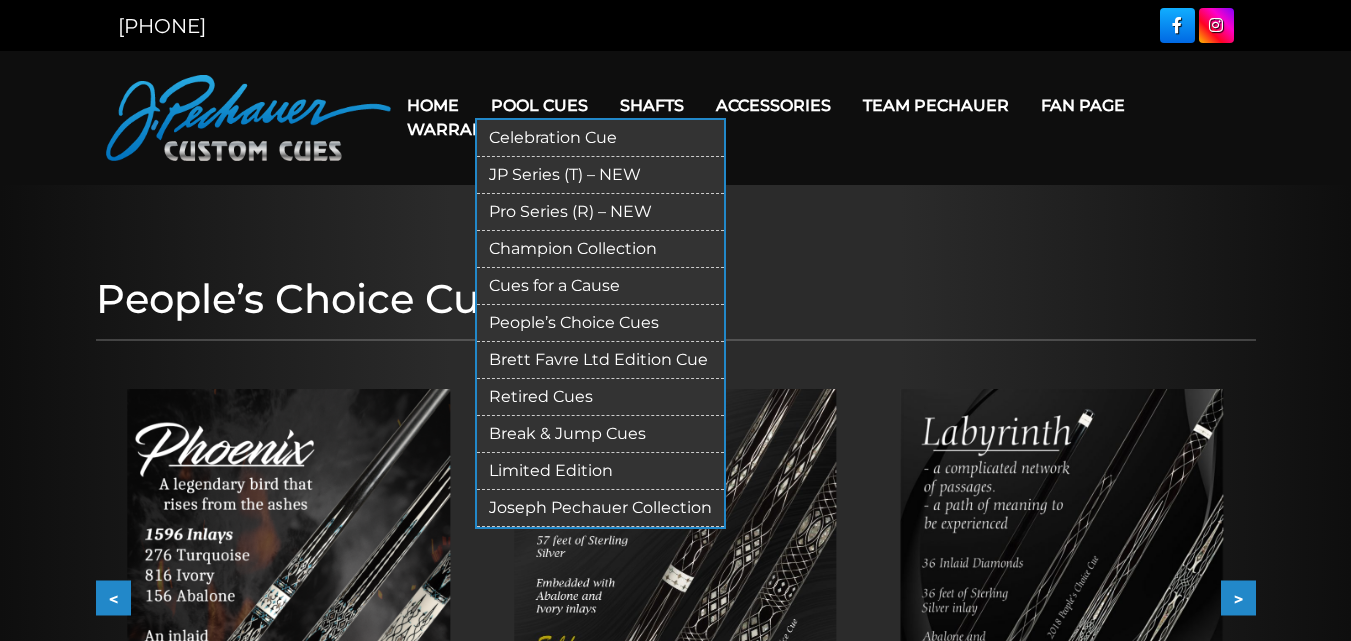 click on "Cues for a Cause" at bounding box center (600, 286) 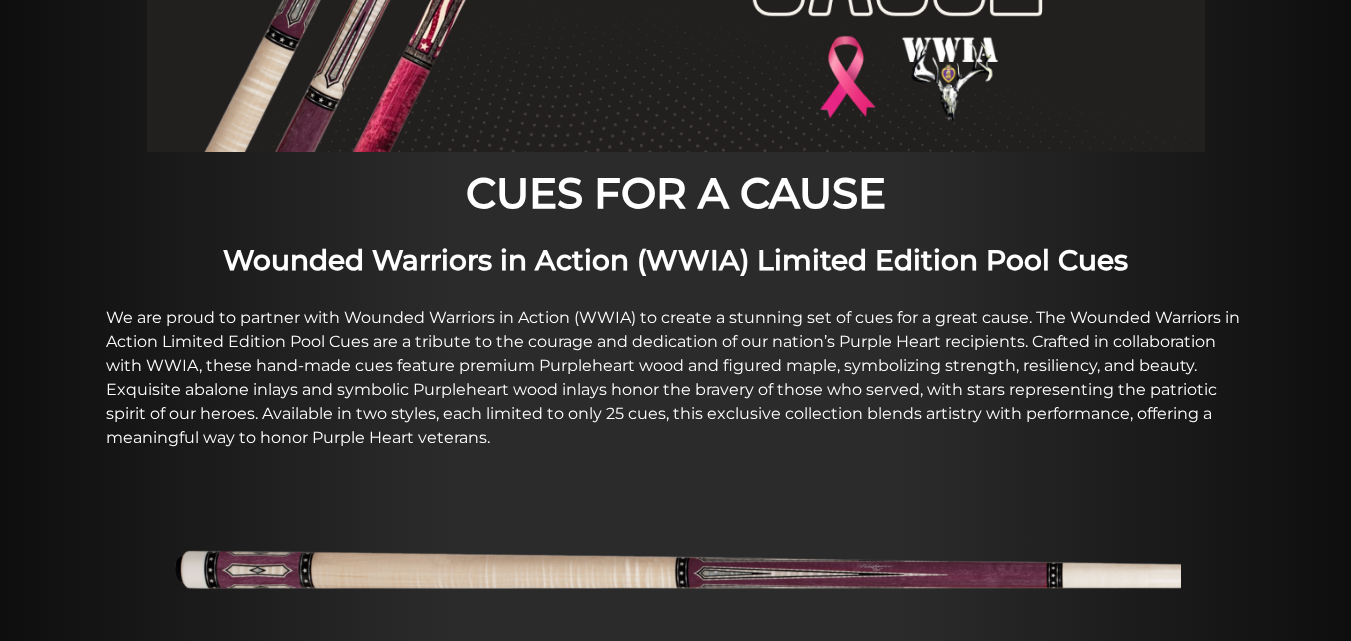 scroll, scrollTop: 0, scrollLeft: 0, axis: both 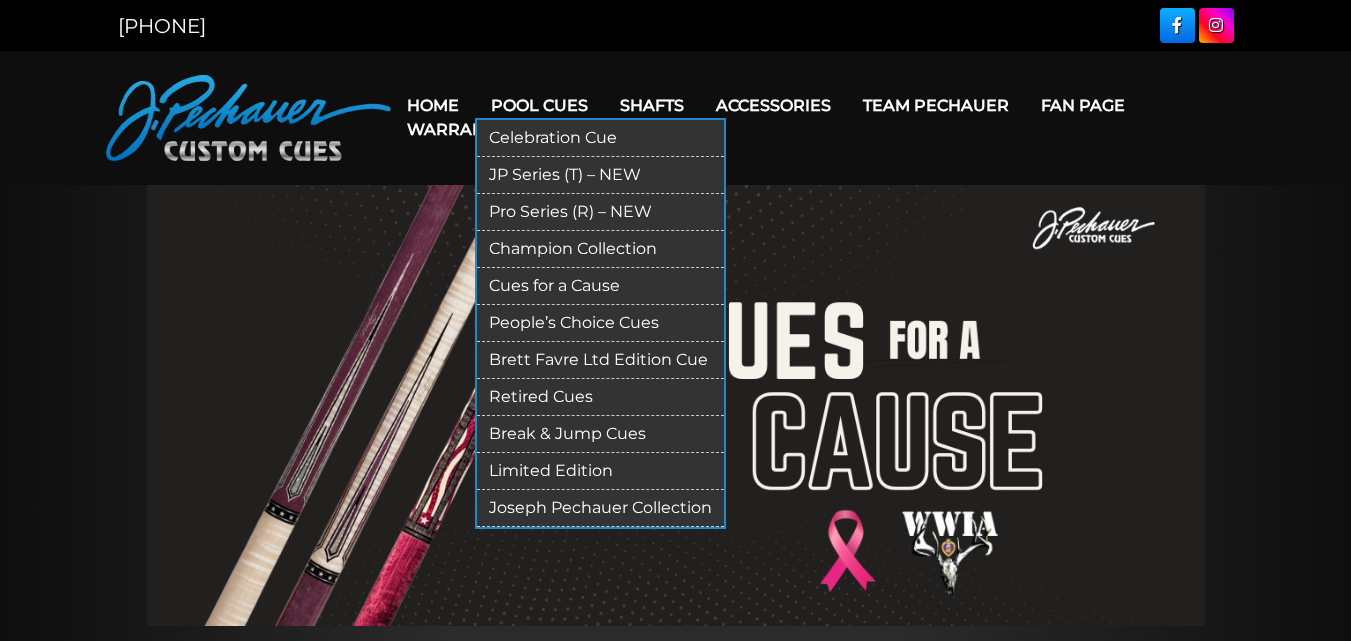 click on "Champion Collection" at bounding box center (600, 249) 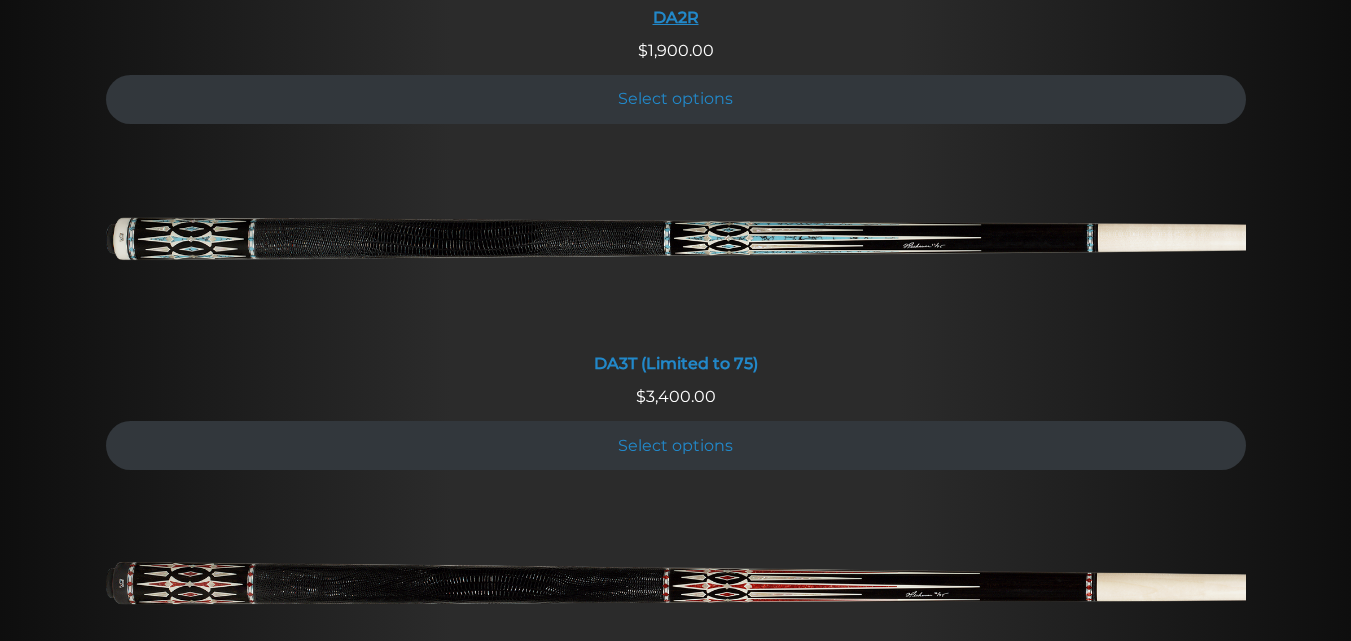 scroll, scrollTop: 3276, scrollLeft: 0, axis: vertical 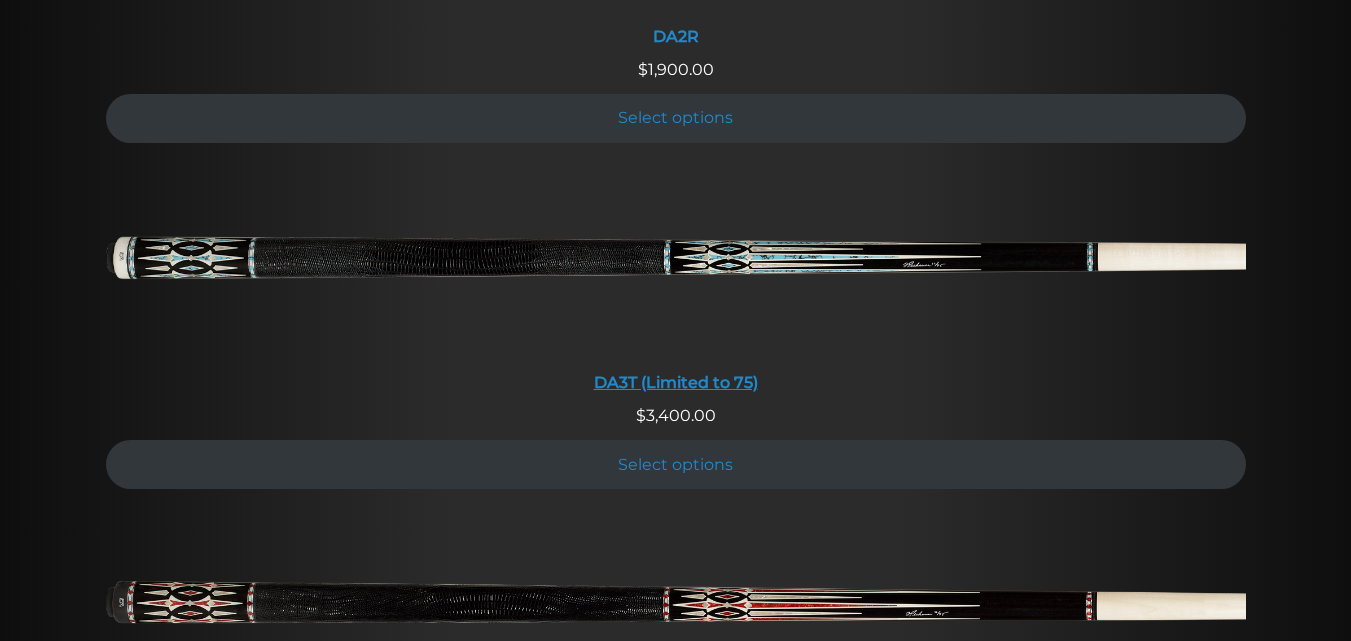 click at bounding box center [676, 266] 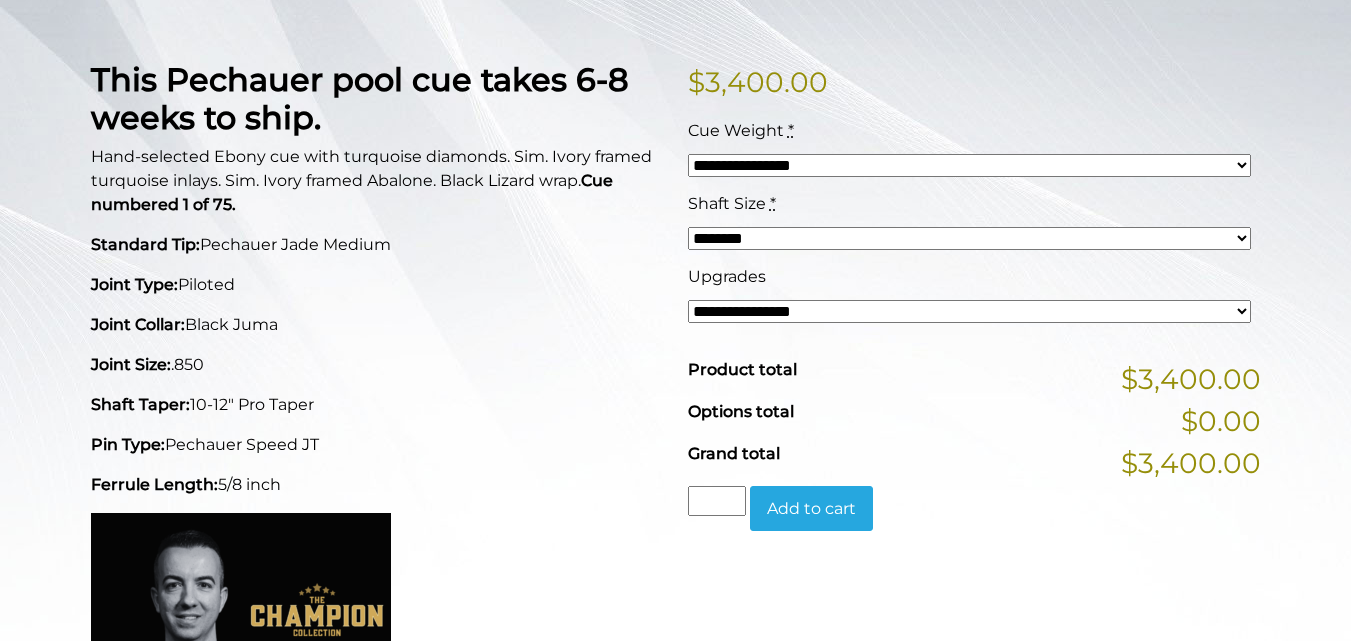 scroll, scrollTop: 0, scrollLeft: 0, axis: both 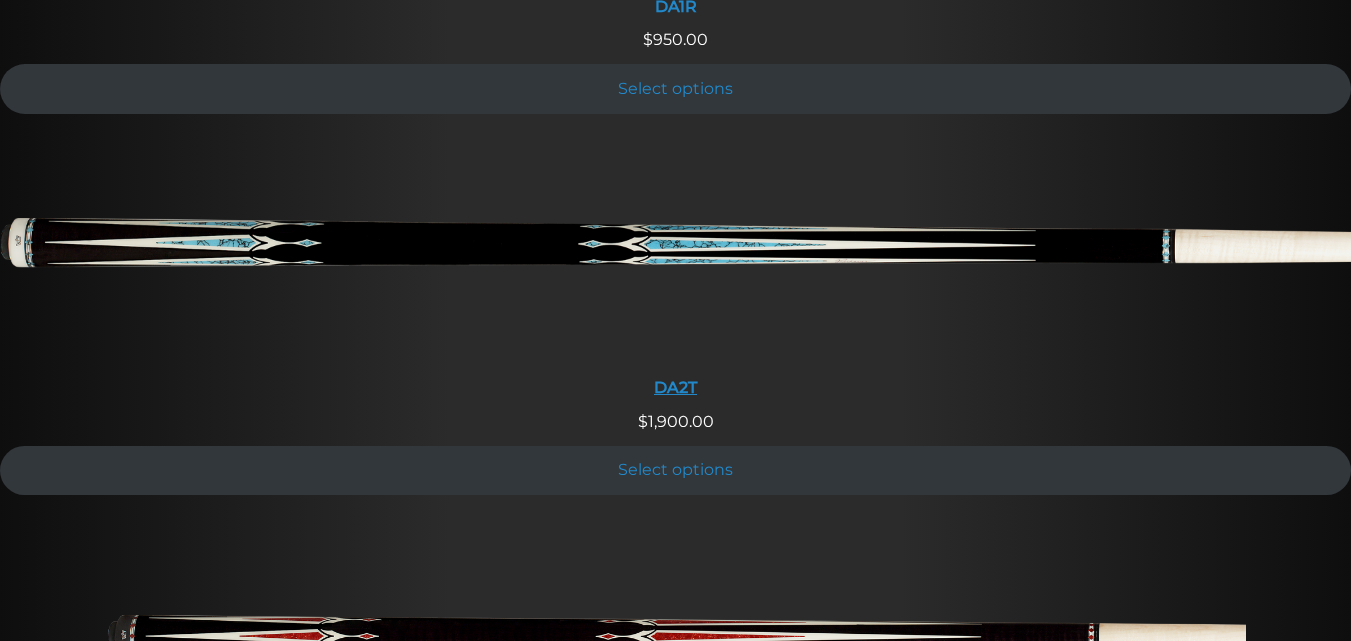 click at bounding box center (675, 254) 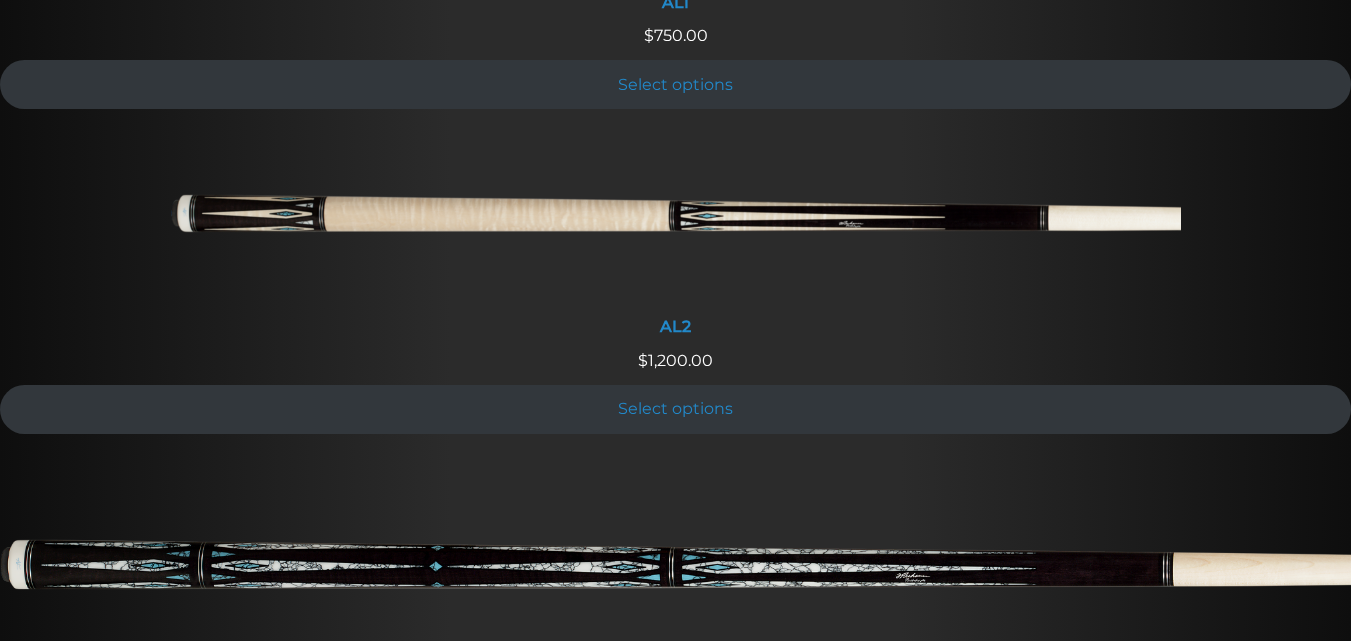 scroll, scrollTop: 1077, scrollLeft: 0, axis: vertical 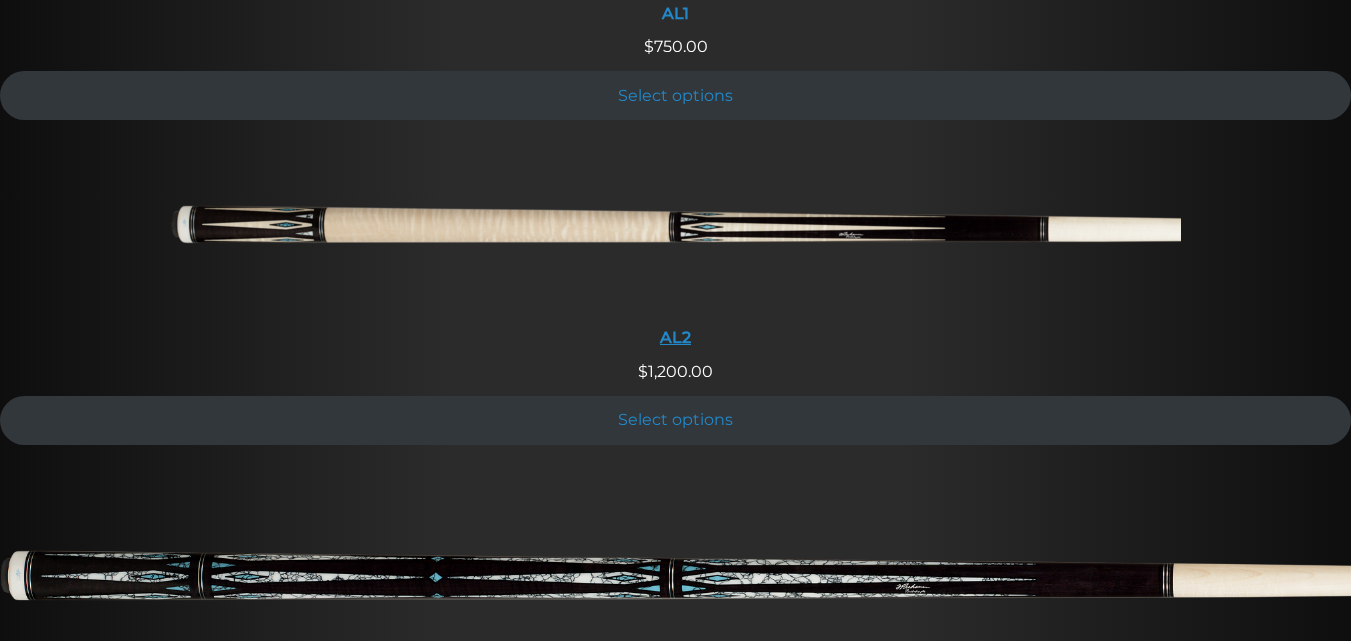 click at bounding box center (676, 232) 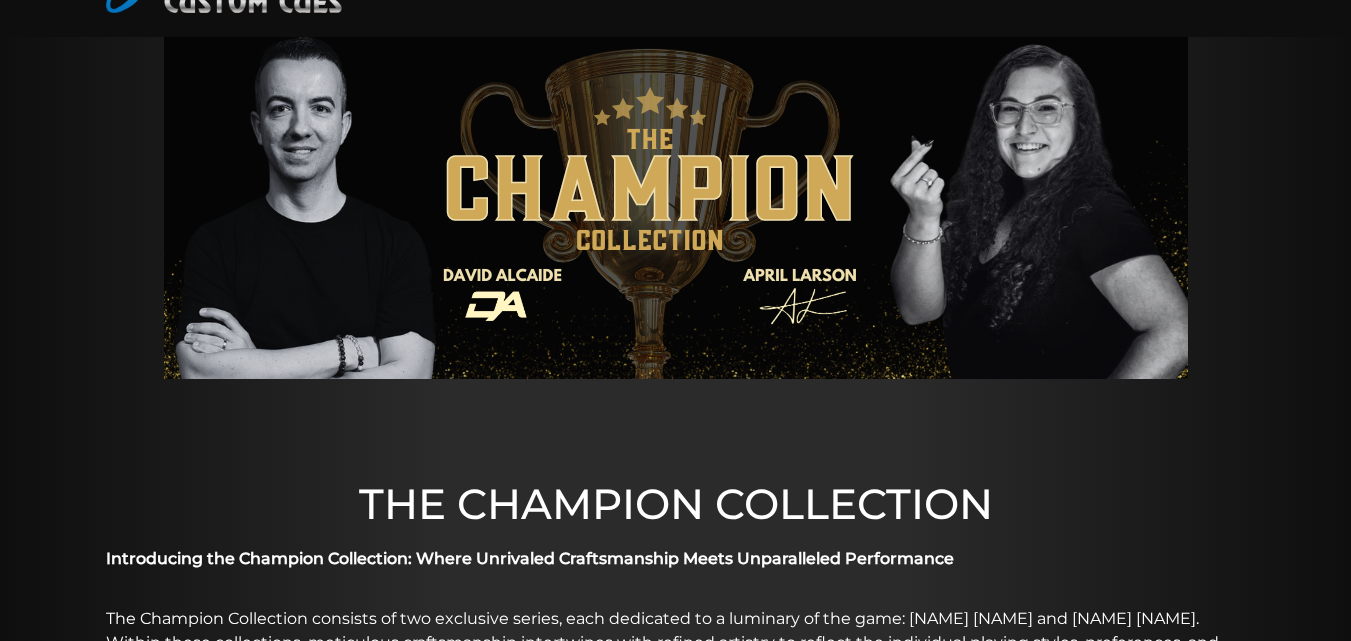 scroll, scrollTop: 0, scrollLeft: 0, axis: both 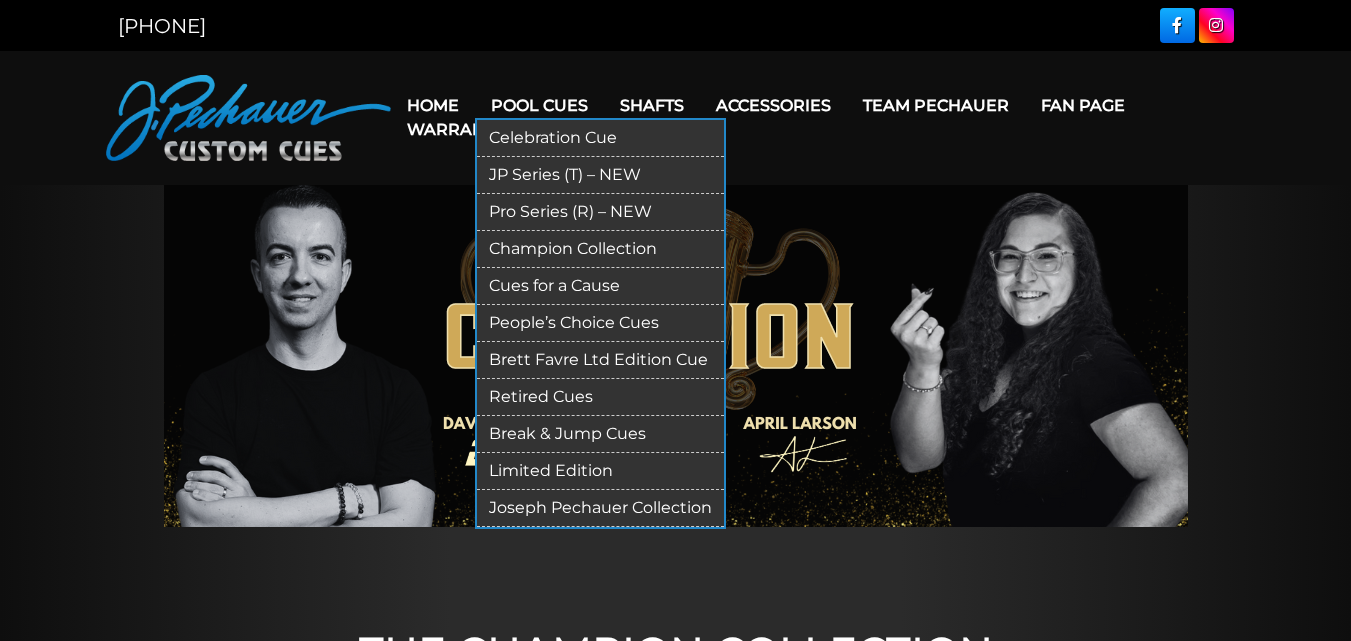 click on "Pro Series (R) – NEW" at bounding box center (600, 212) 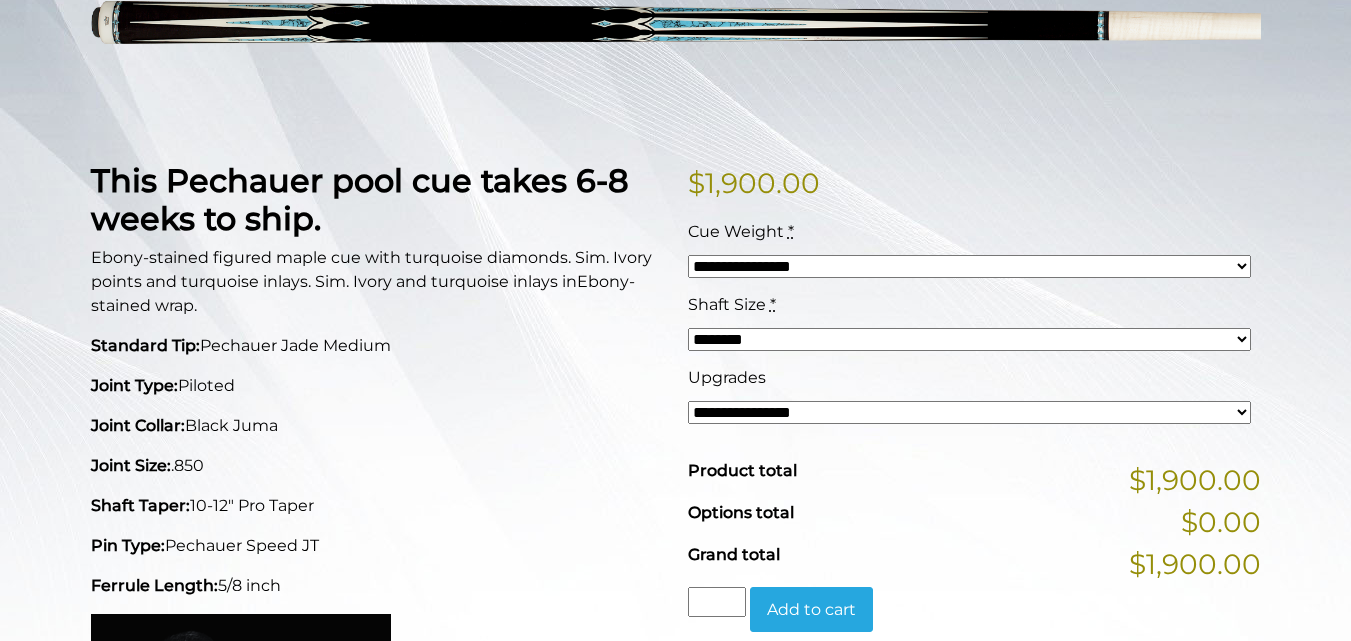 scroll, scrollTop: 0, scrollLeft: 0, axis: both 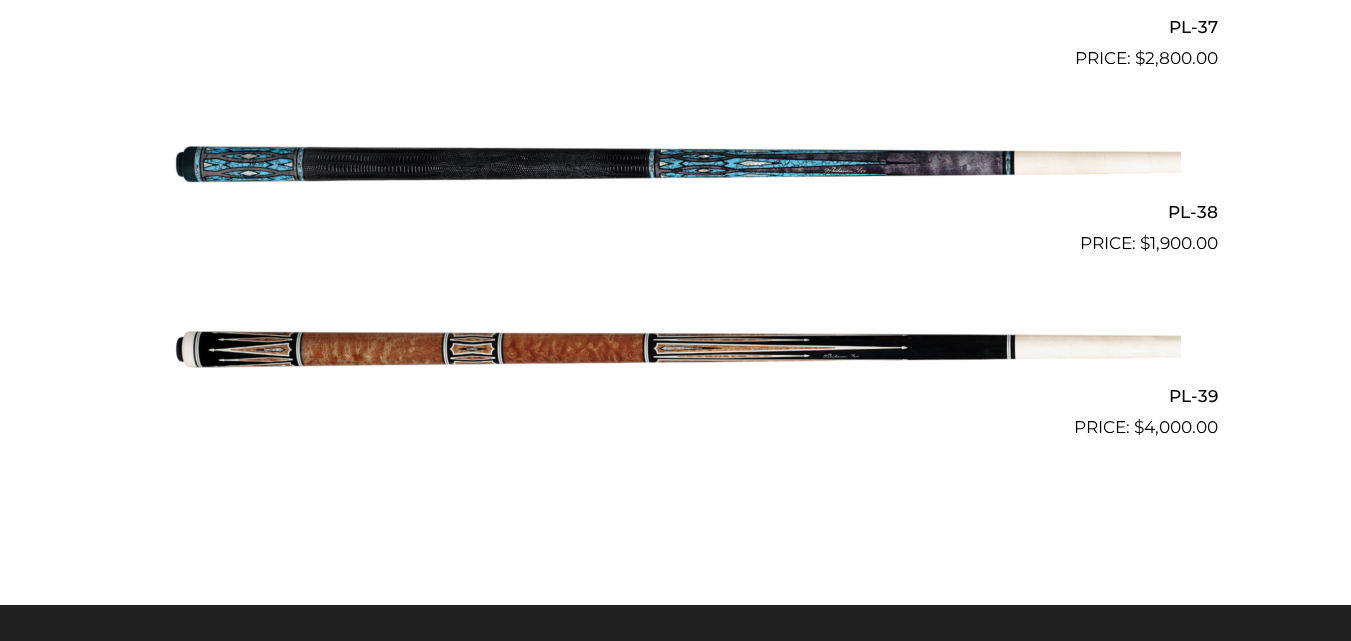click at bounding box center (676, 164) 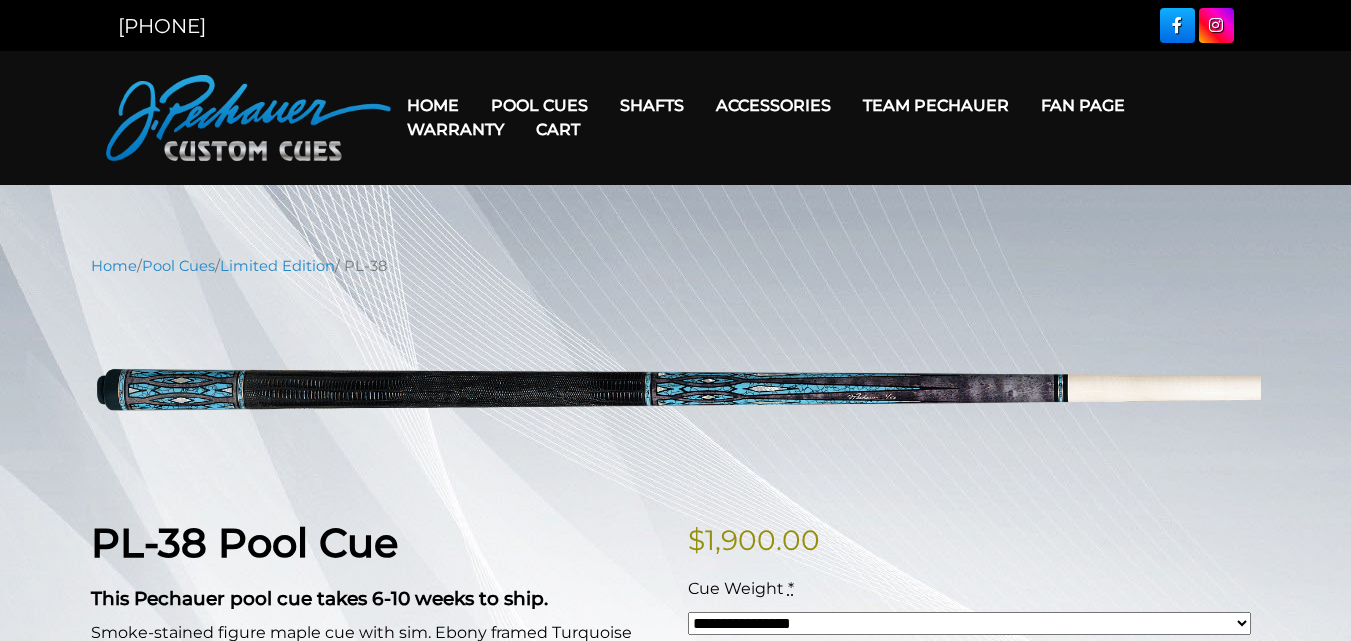 scroll, scrollTop: 0, scrollLeft: 0, axis: both 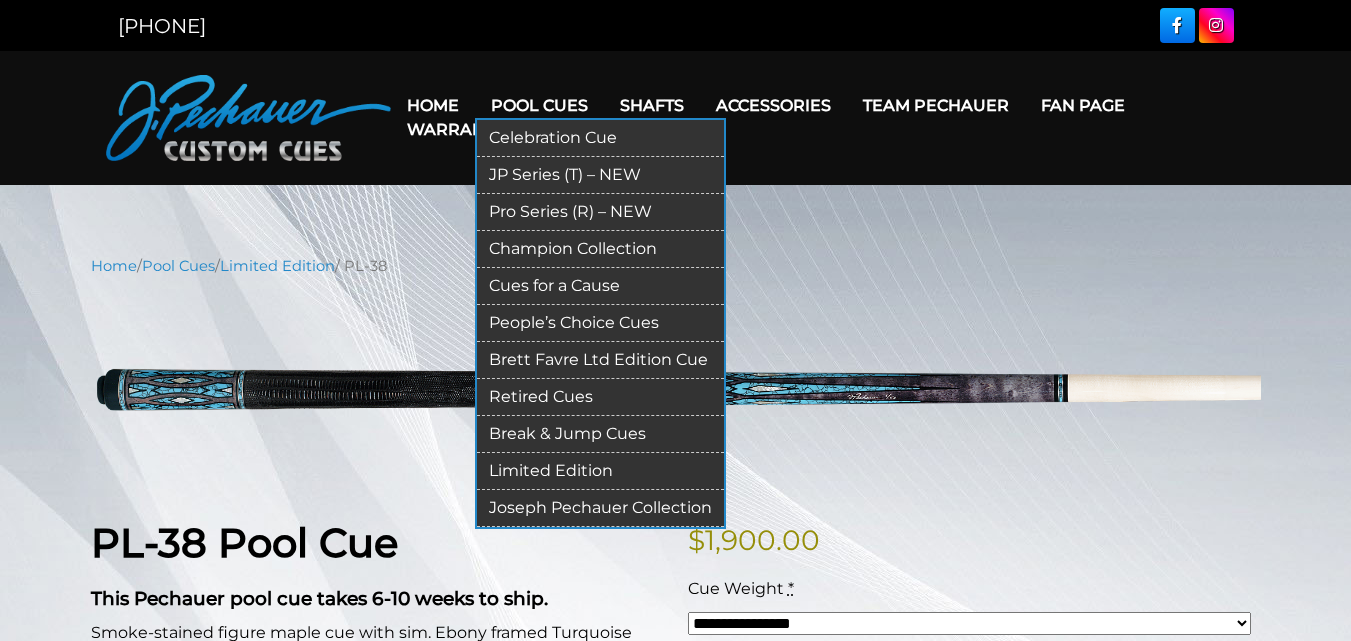 click on "JP Series (T) – NEW" at bounding box center (600, 175) 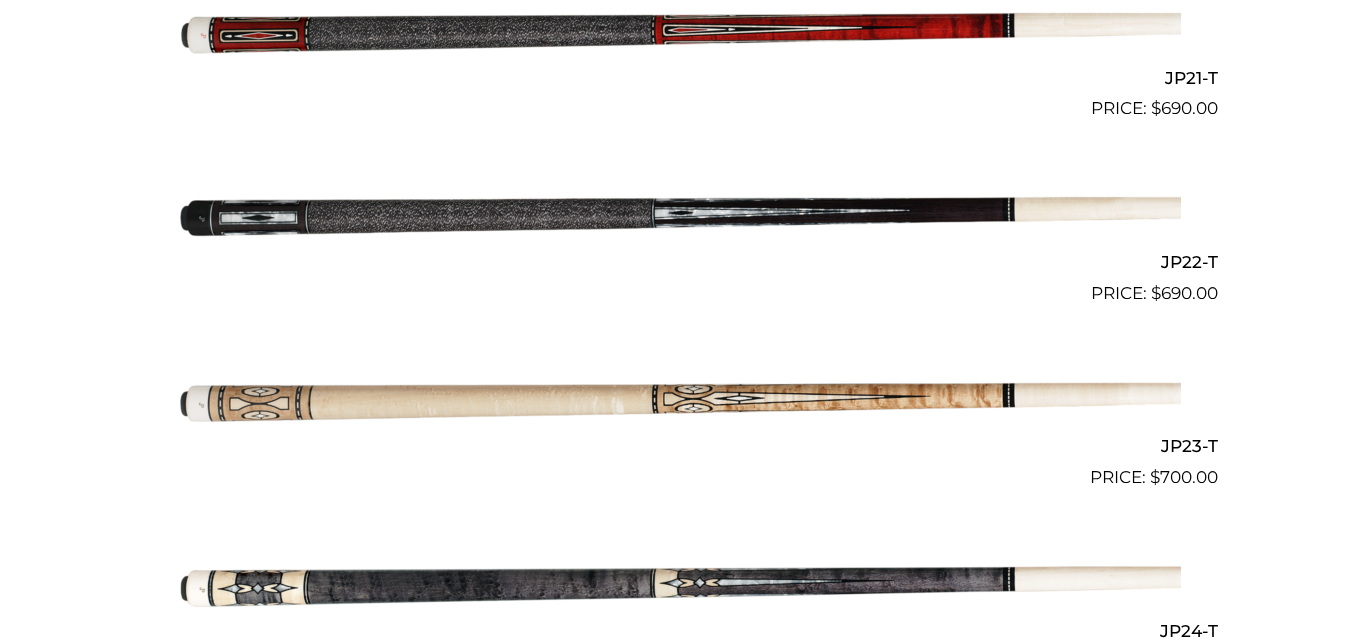 scroll, scrollTop: 4351, scrollLeft: 0, axis: vertical 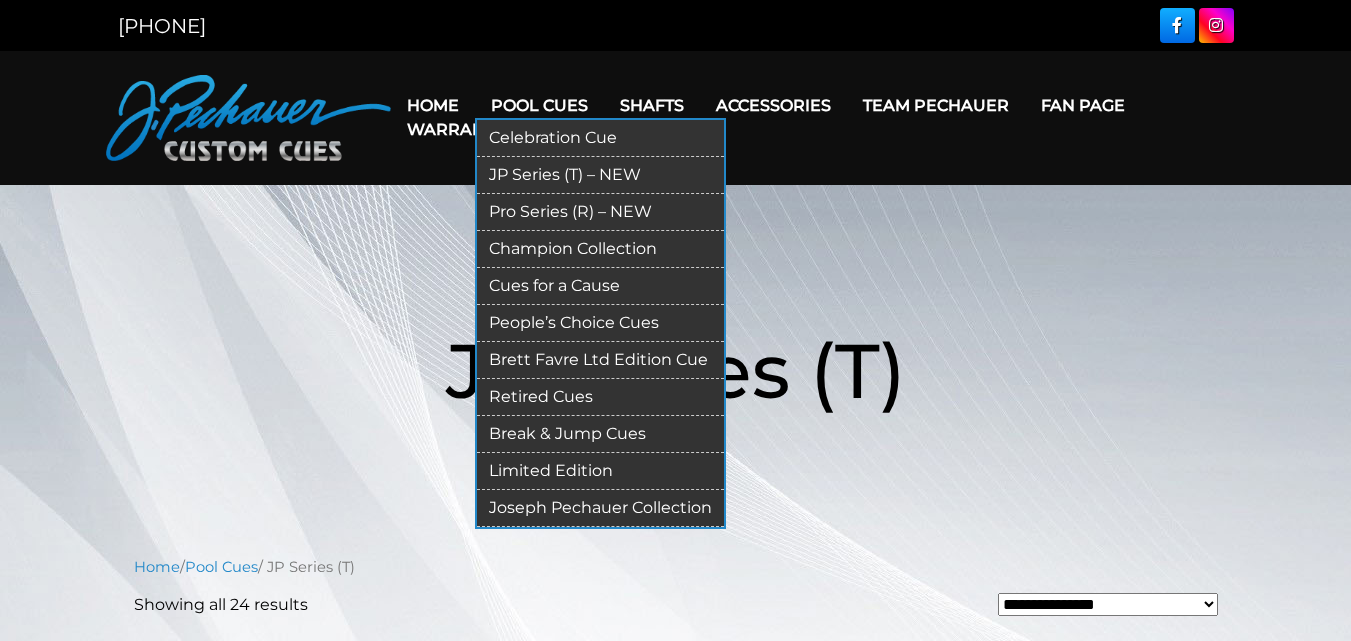 click on "Retired Cues" at bounding box center (600, 397) 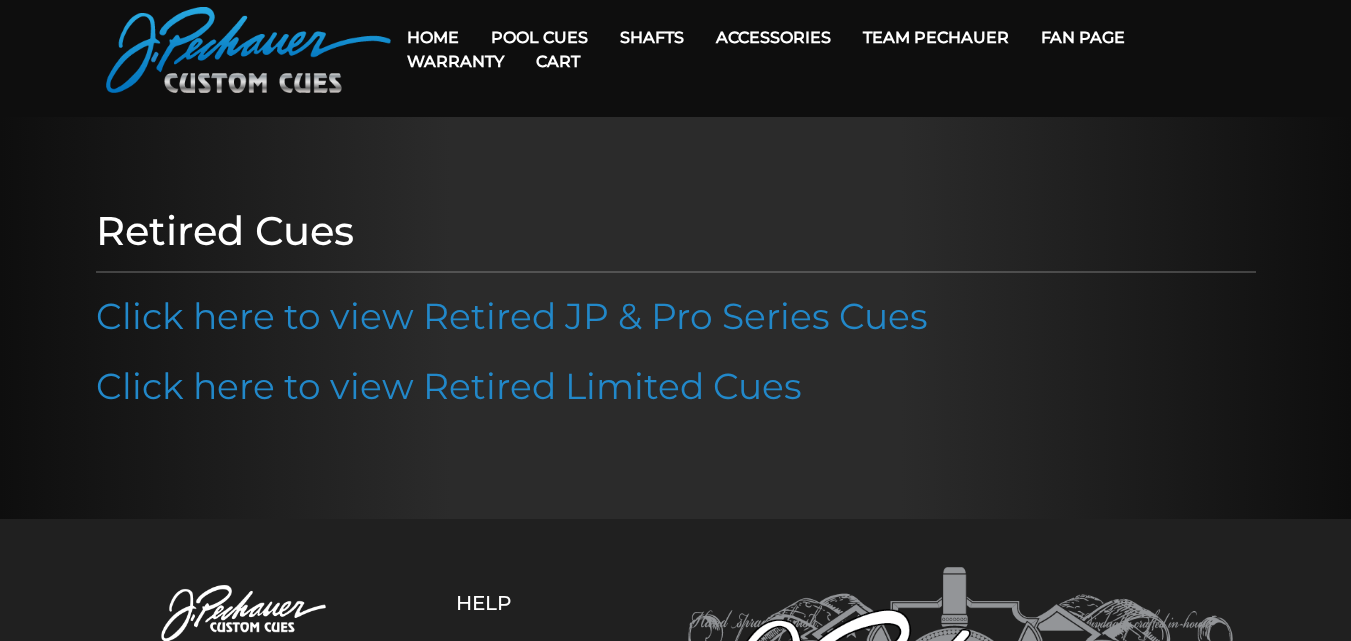 scroll, scrollTop: 57, scrollLeft: 0, axis: vertical 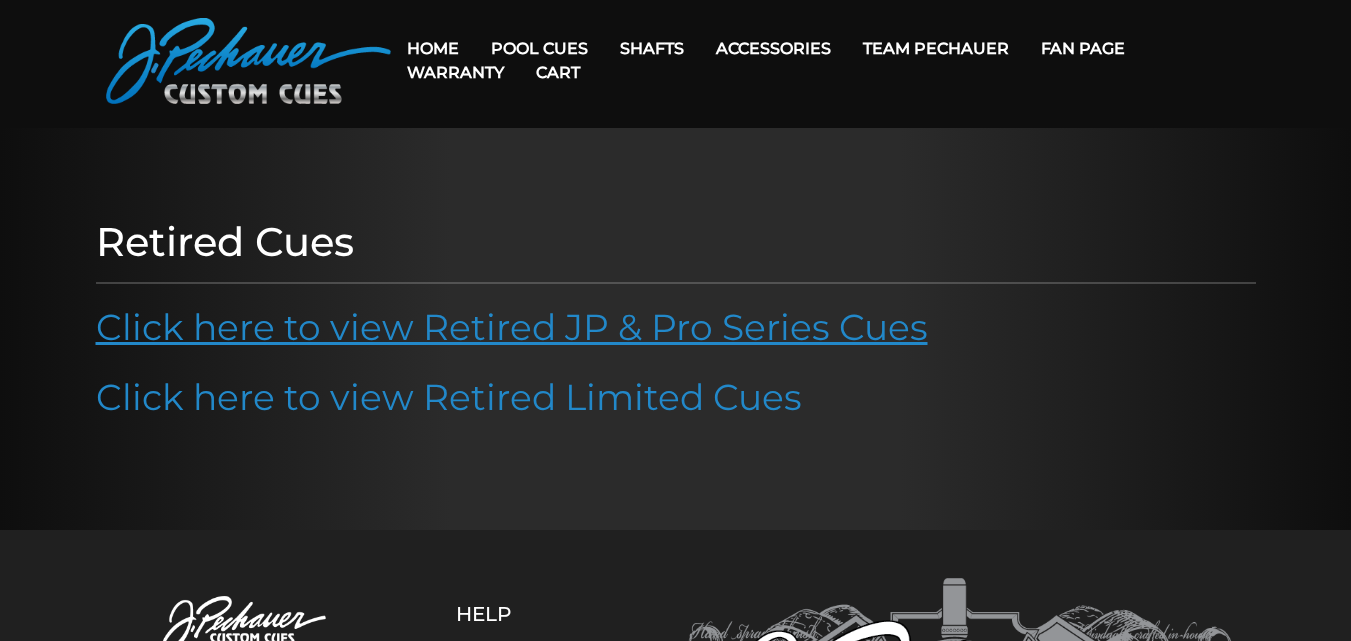 click on "Click here to view Retired JP & Pro Series Cues" at bounding box center [512, 327] 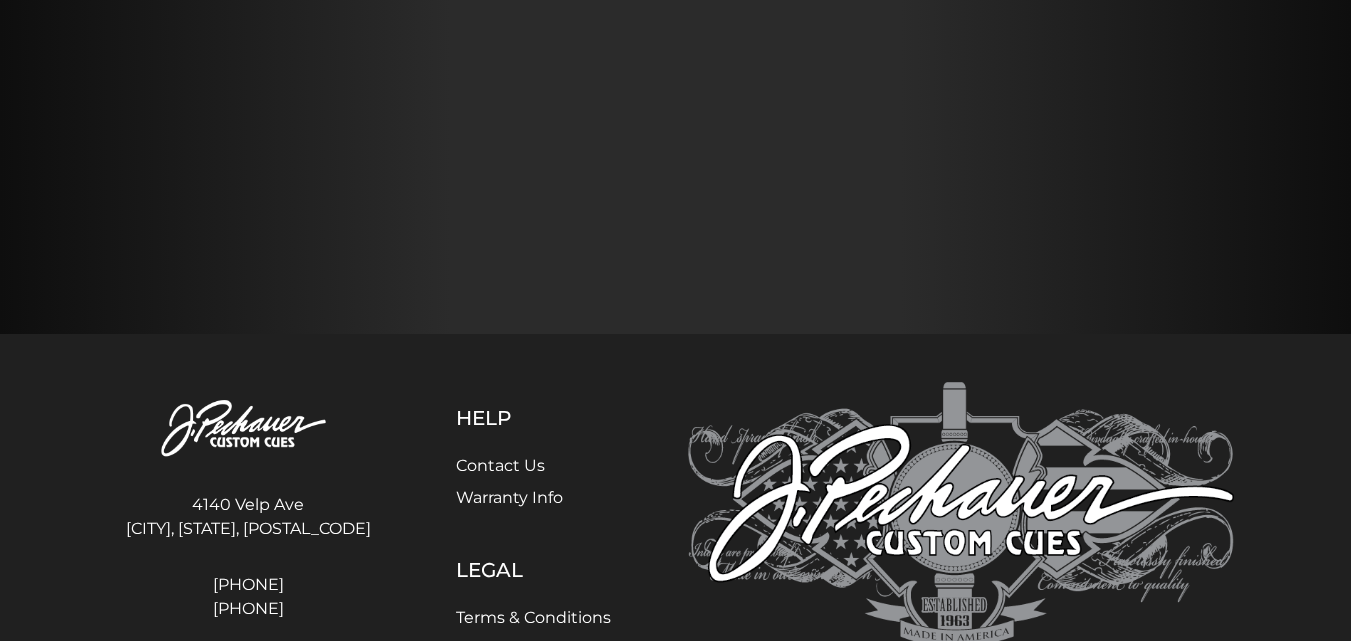 scroll, scrollTop: 704, scrollLeft: 0, axis: vertical 